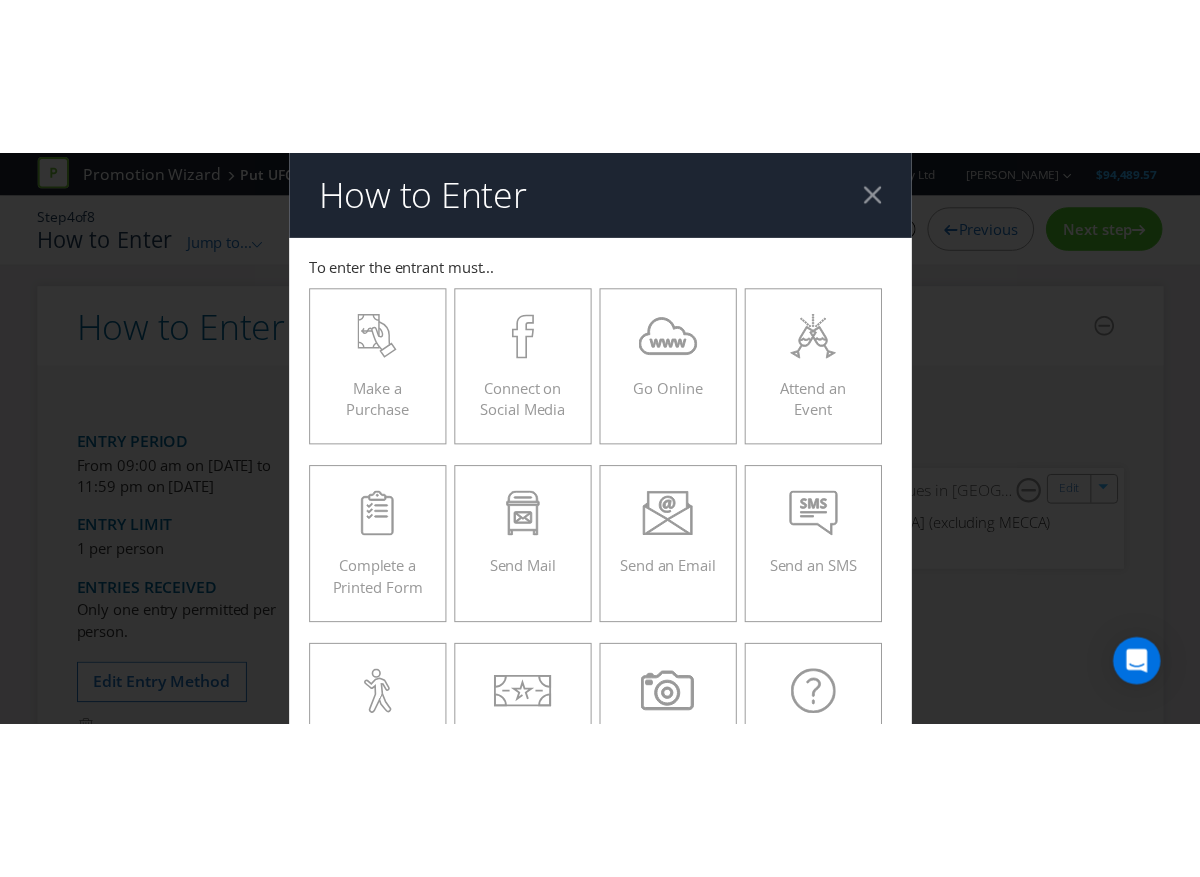 scroll, scrollTop: 0, scrollLeft: 0, axis: both 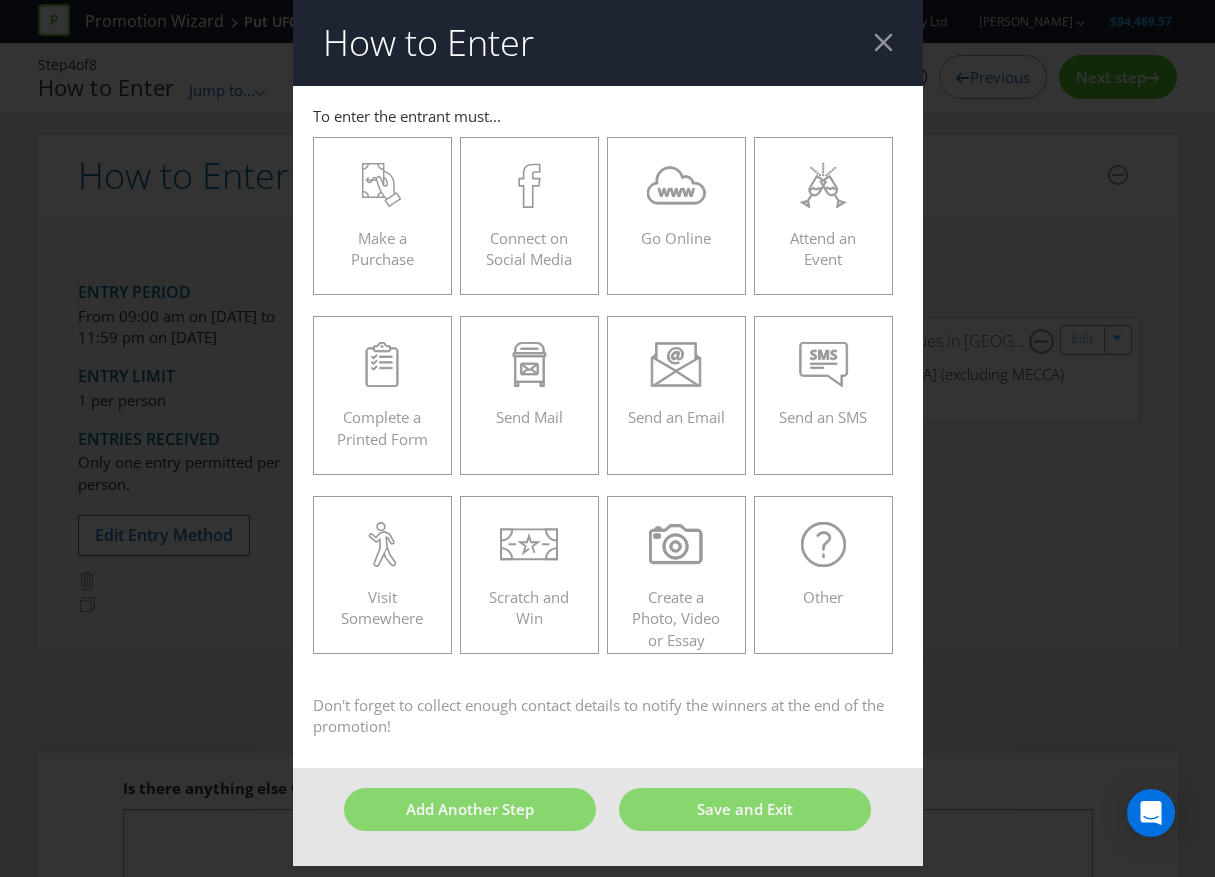 click at bounding box center (883, 42) 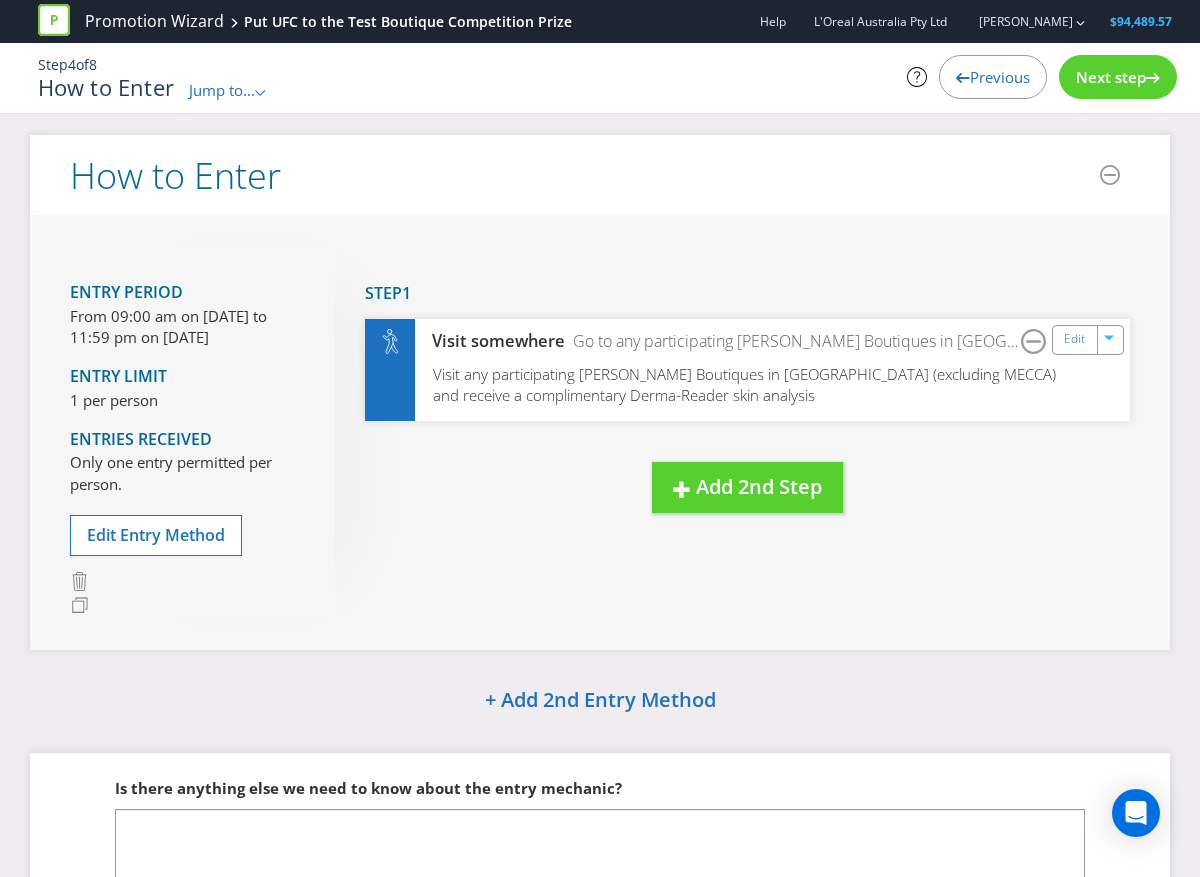 click on "Next step" at bounding box center (1111, 77) 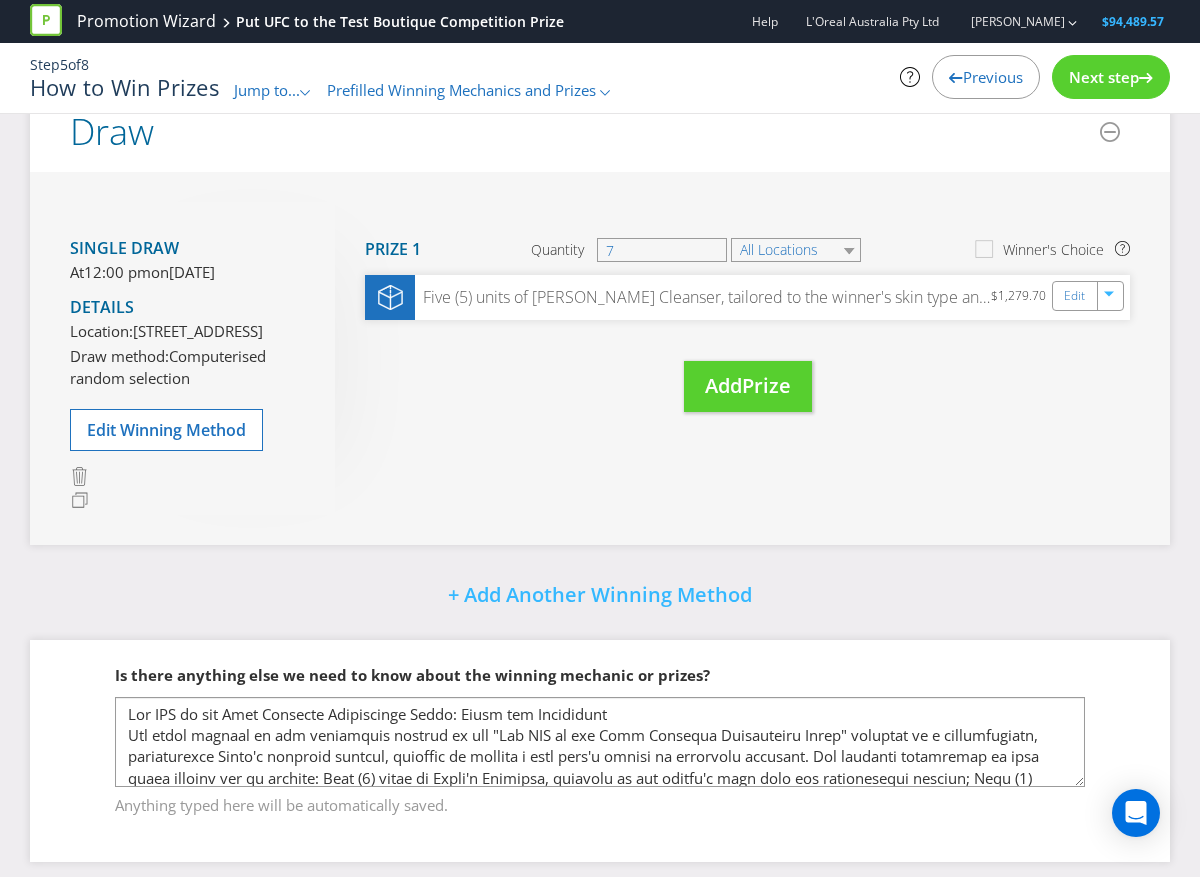 scroll, scrollTop: 395, scrollLeft: 0, axis: vertical 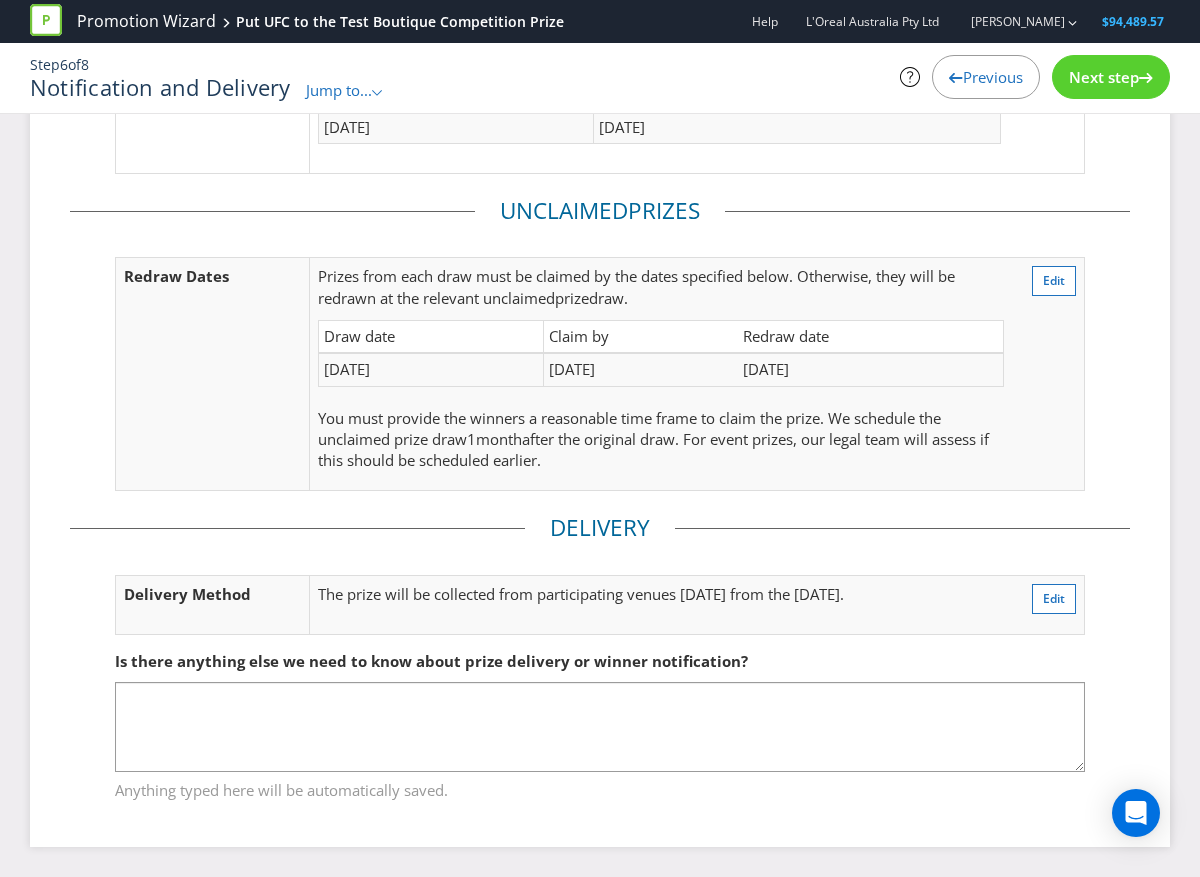 click on "Next step" at bounding box center [1104, 77] 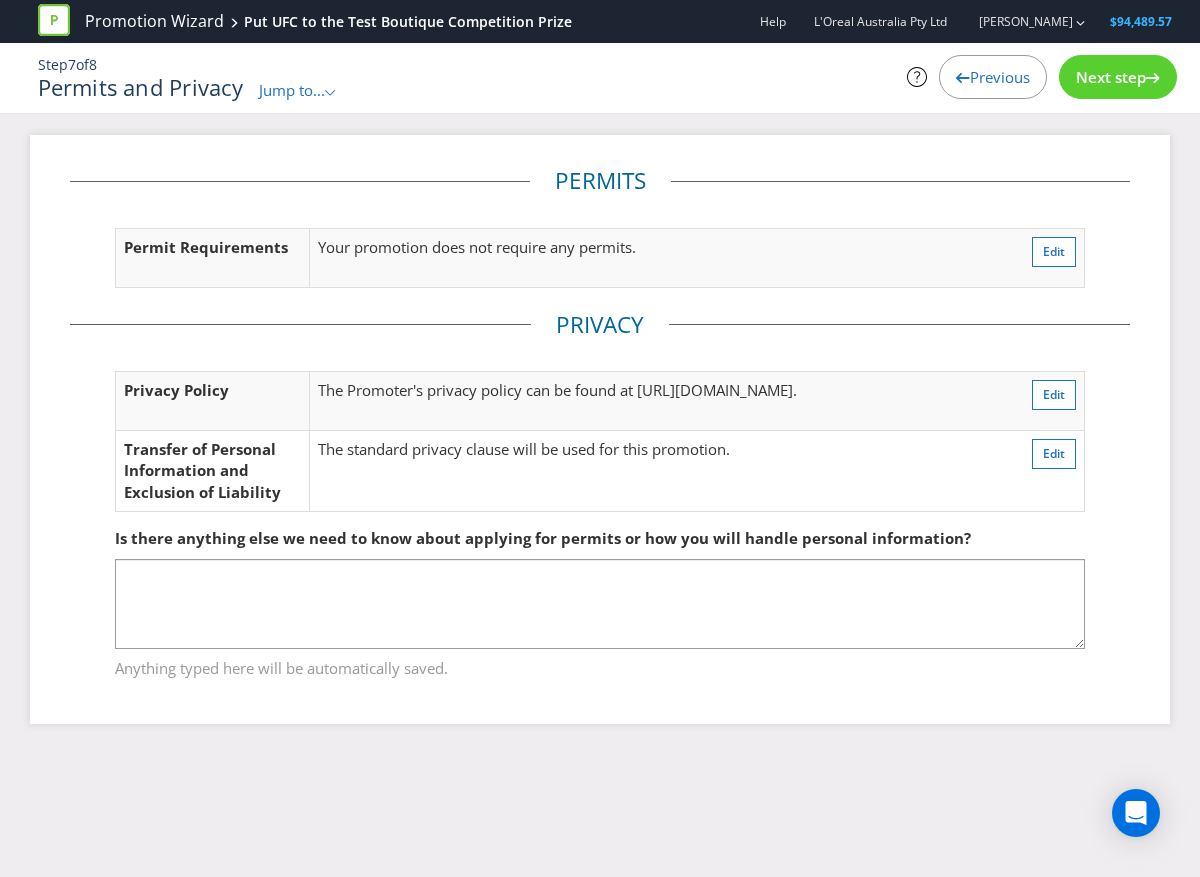 scroll, scrollTop: 0, scrollLeft: 0, axis: both 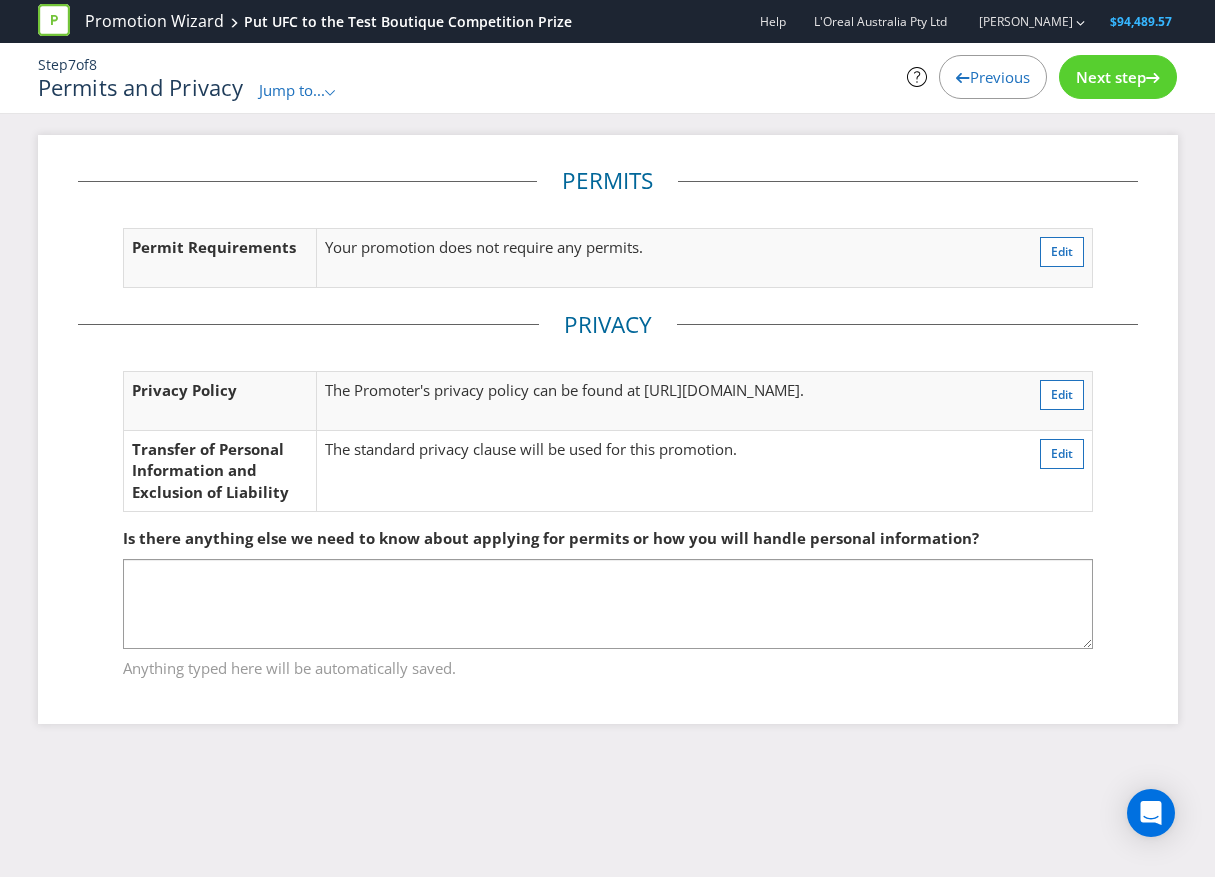 click on "Next step" at bounding box center [1111, 77] 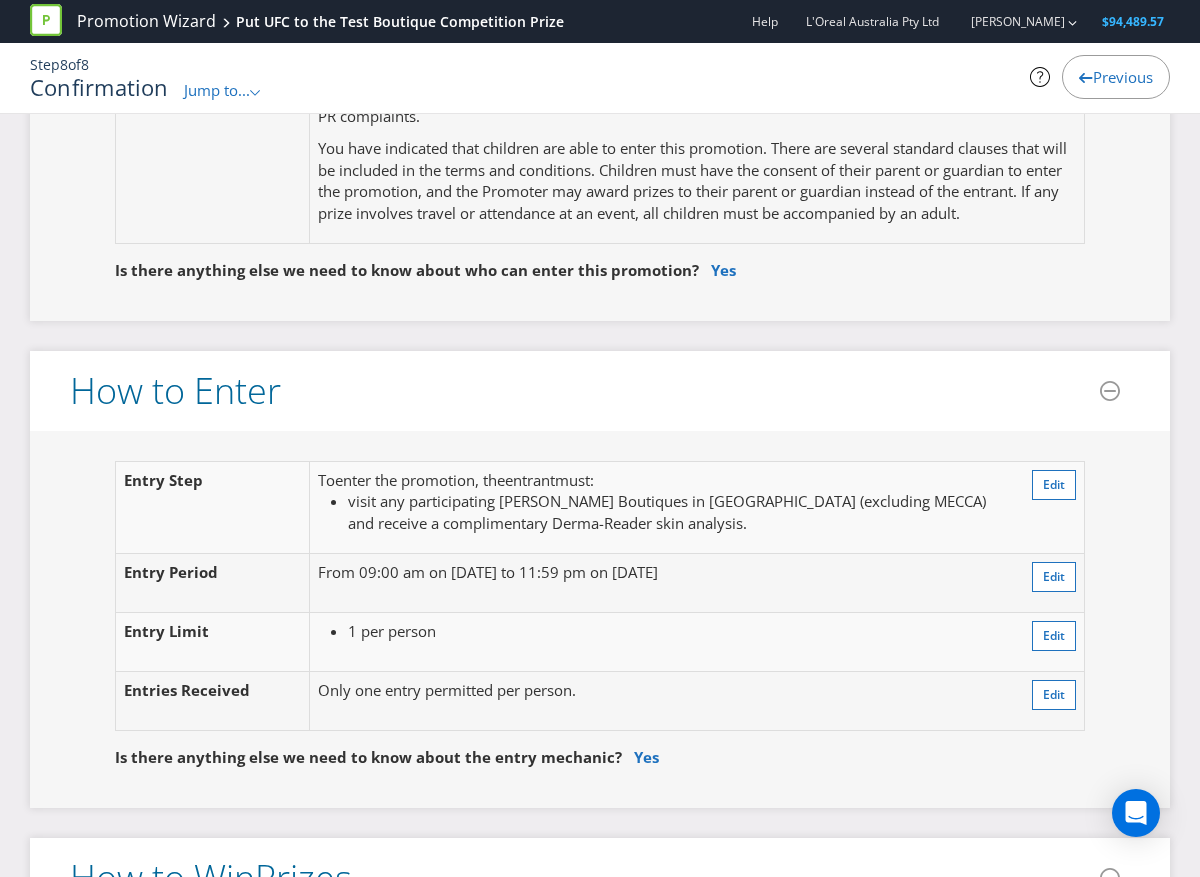 scroll, scrollTop: 1600, scrollLeft: 0, axis: vertical 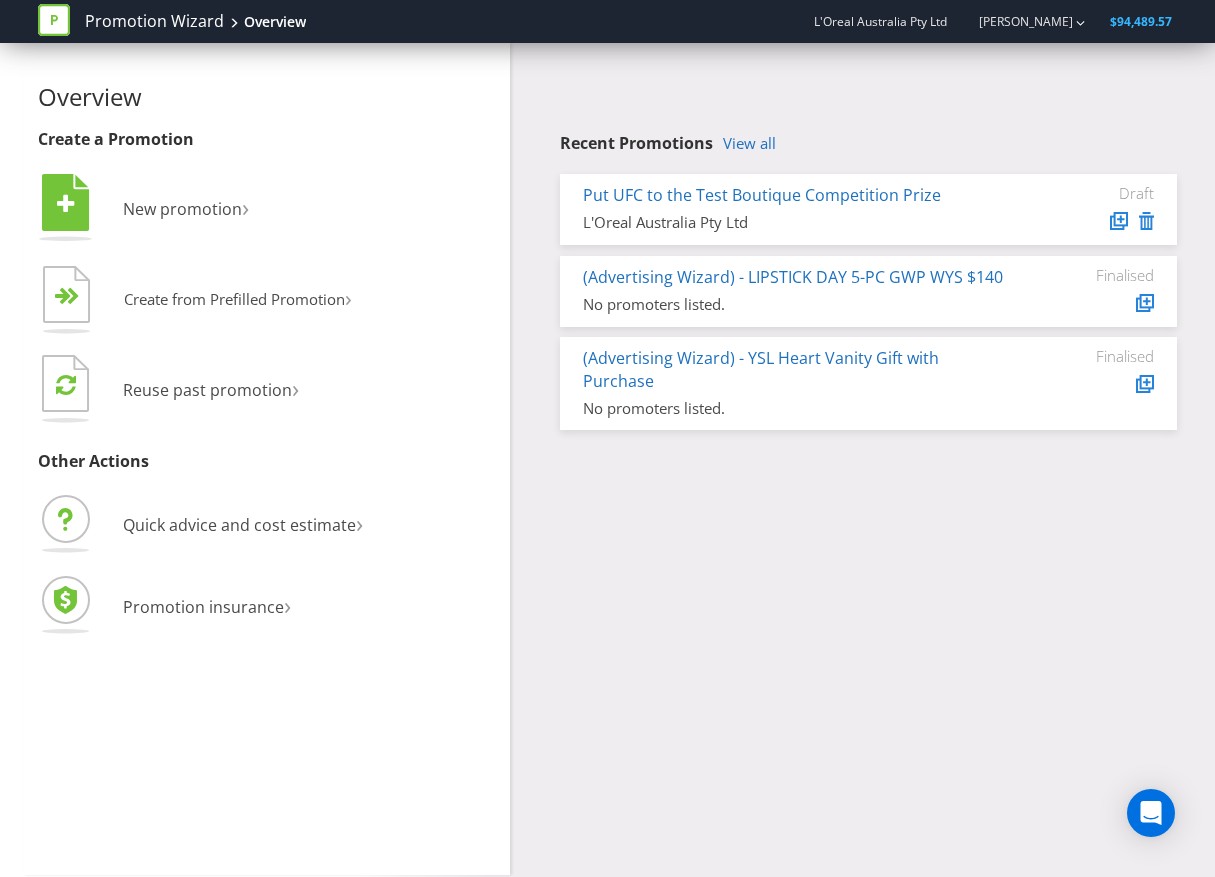 click on "L'Oreal Australia Pty Ltd" at bounding box center [793, 222] 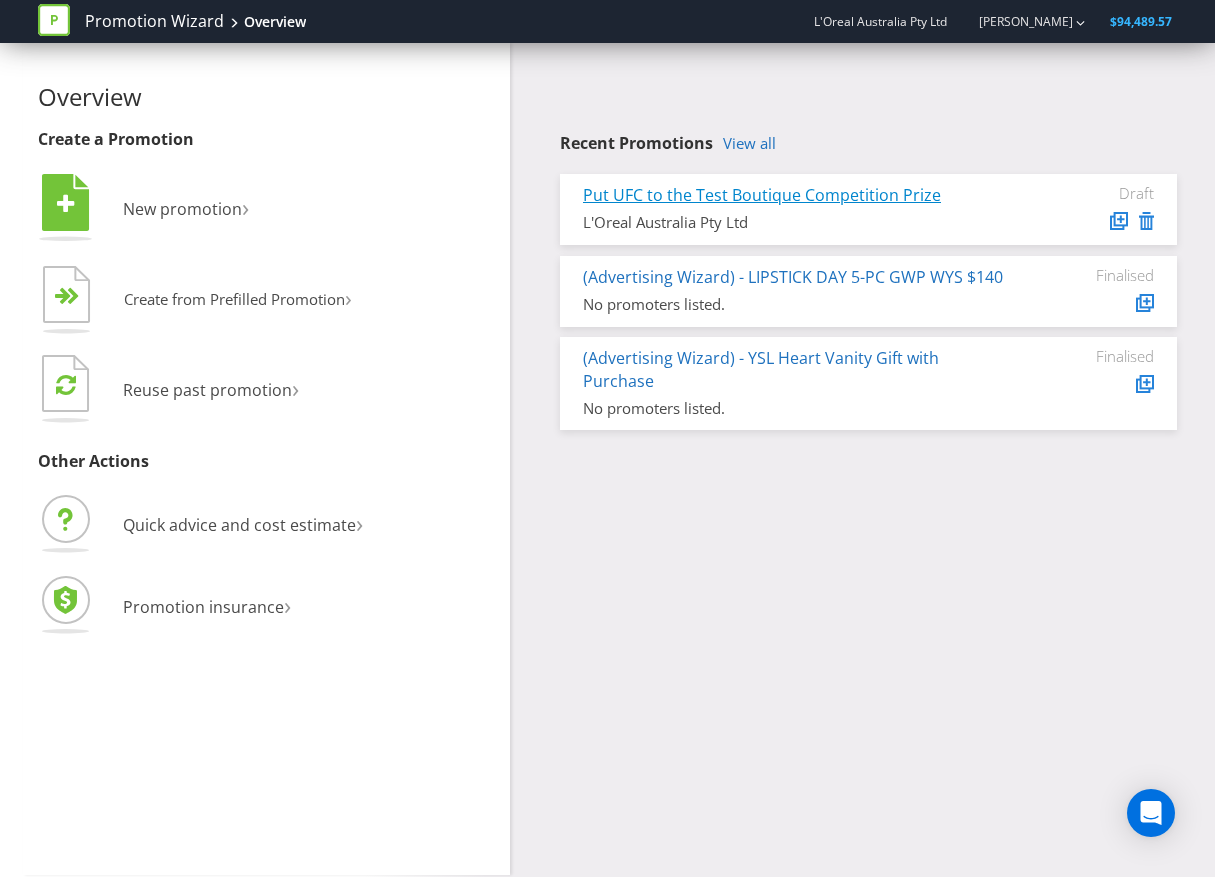 click on "Put UFC to the Test Boutique Competition Prize" at bounding box center (762, 195) 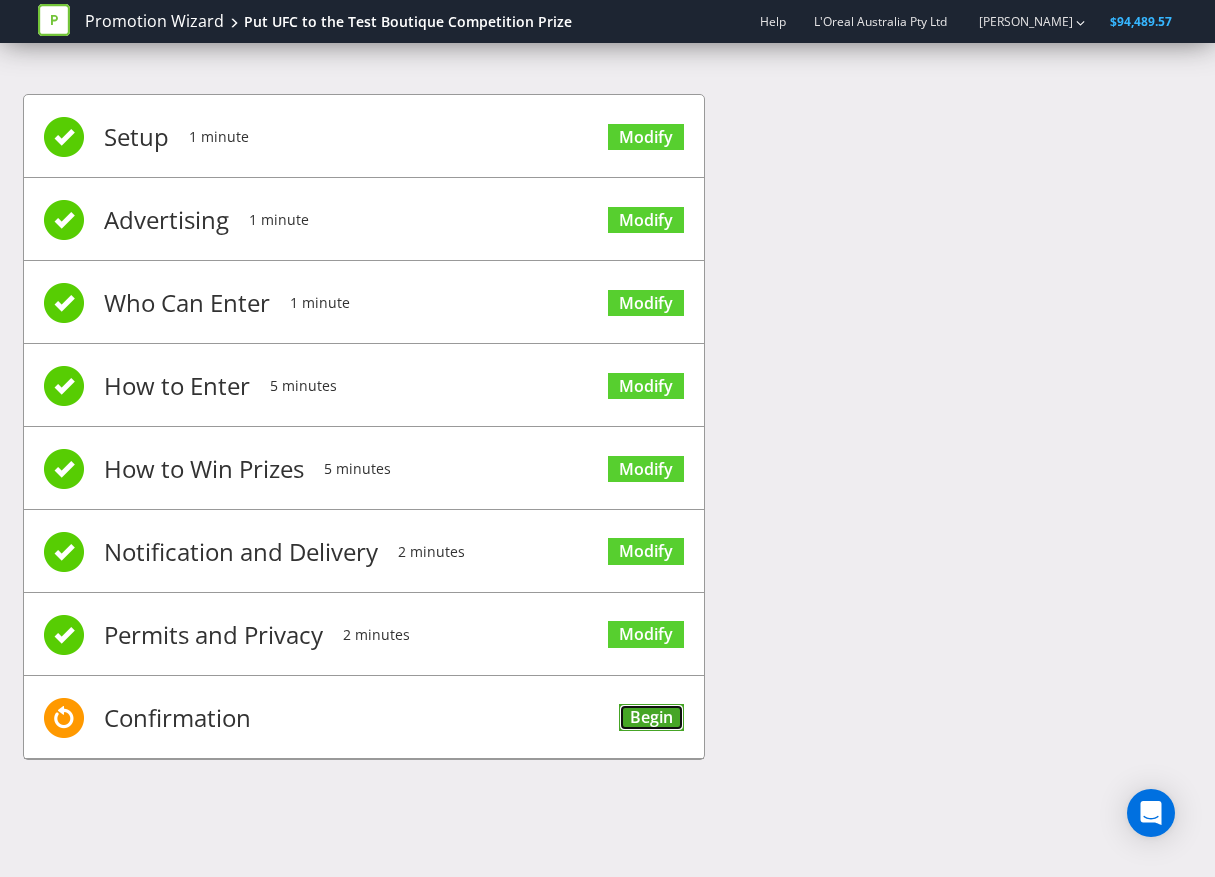 click on "Begin" at bounding box center [651, 717] 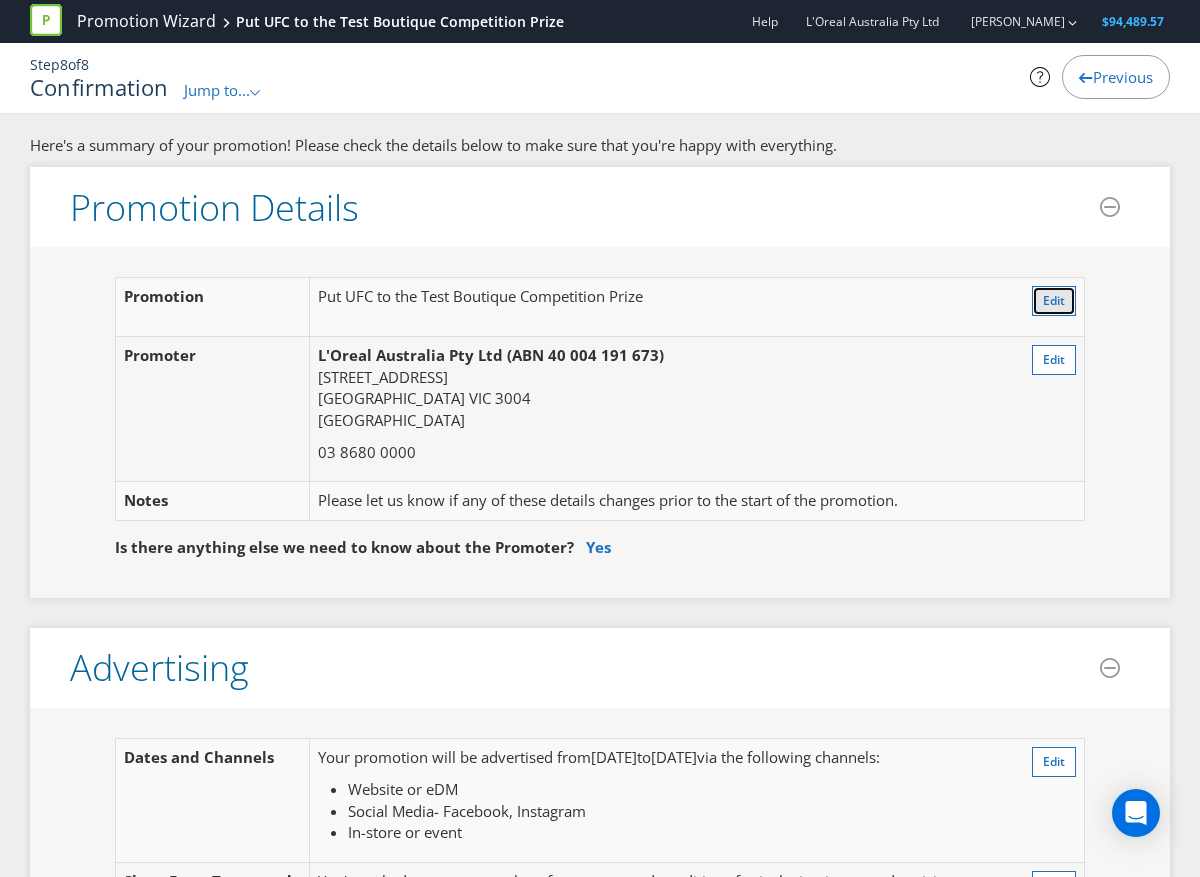 click on "Edit" at bounding box center [1054, 300] 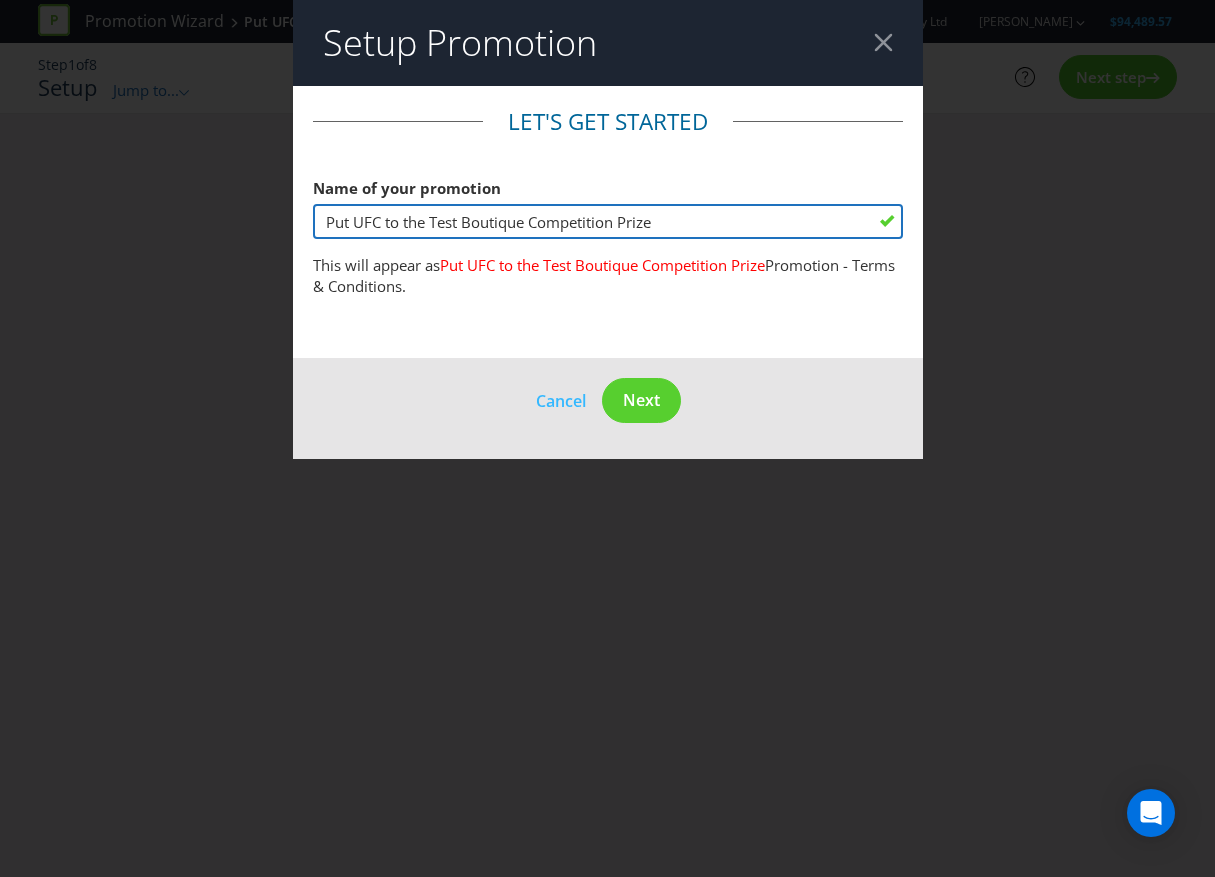 drag, startPoint x: 425, startPoint y: 224, endPoint x: 384, endPoint y: 225, distance: 41.01219 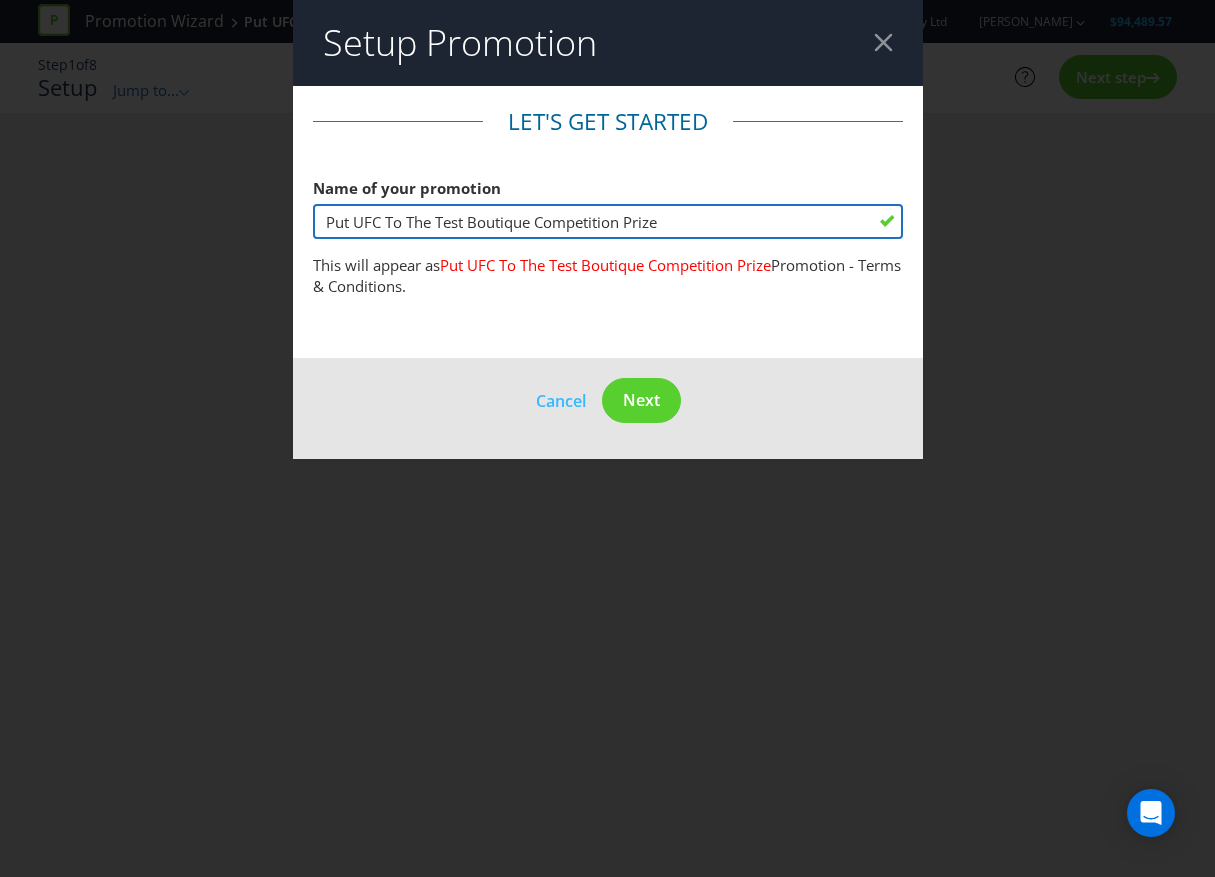type on "Put UFC To The Test Boutique Competition Prize" 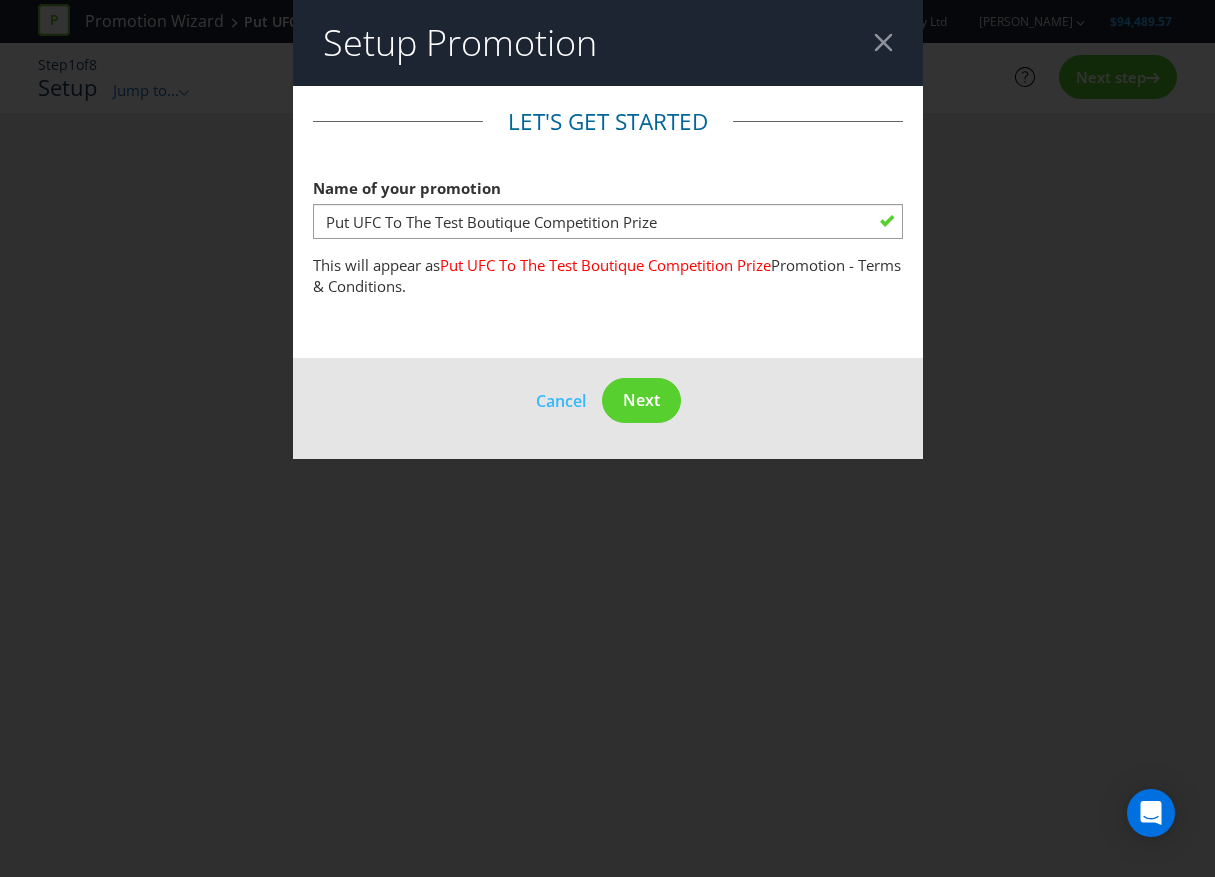 click on "Cancel Next" at bounding box center (608, 408) 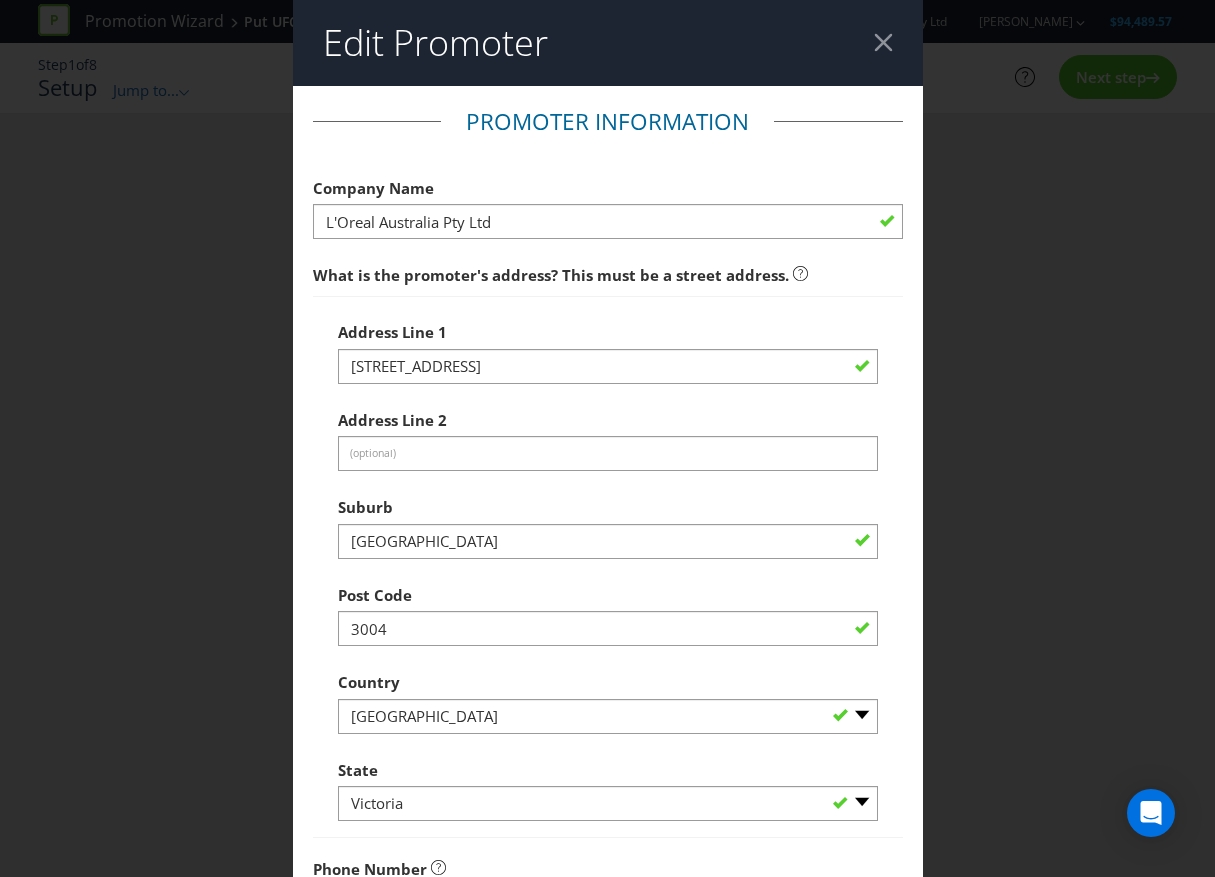 click at bounding box center [883, 42] 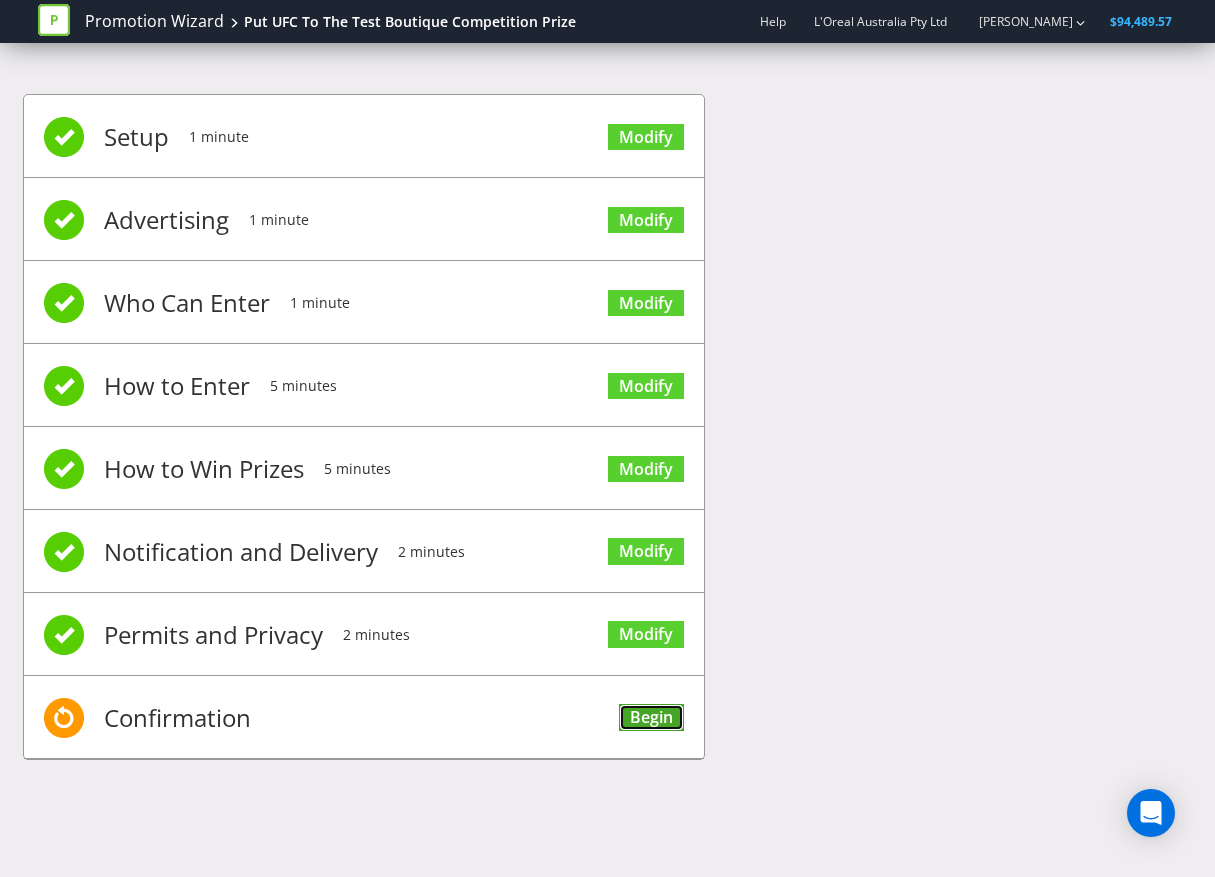 click on "Begin" at bounding box center (651, 717) 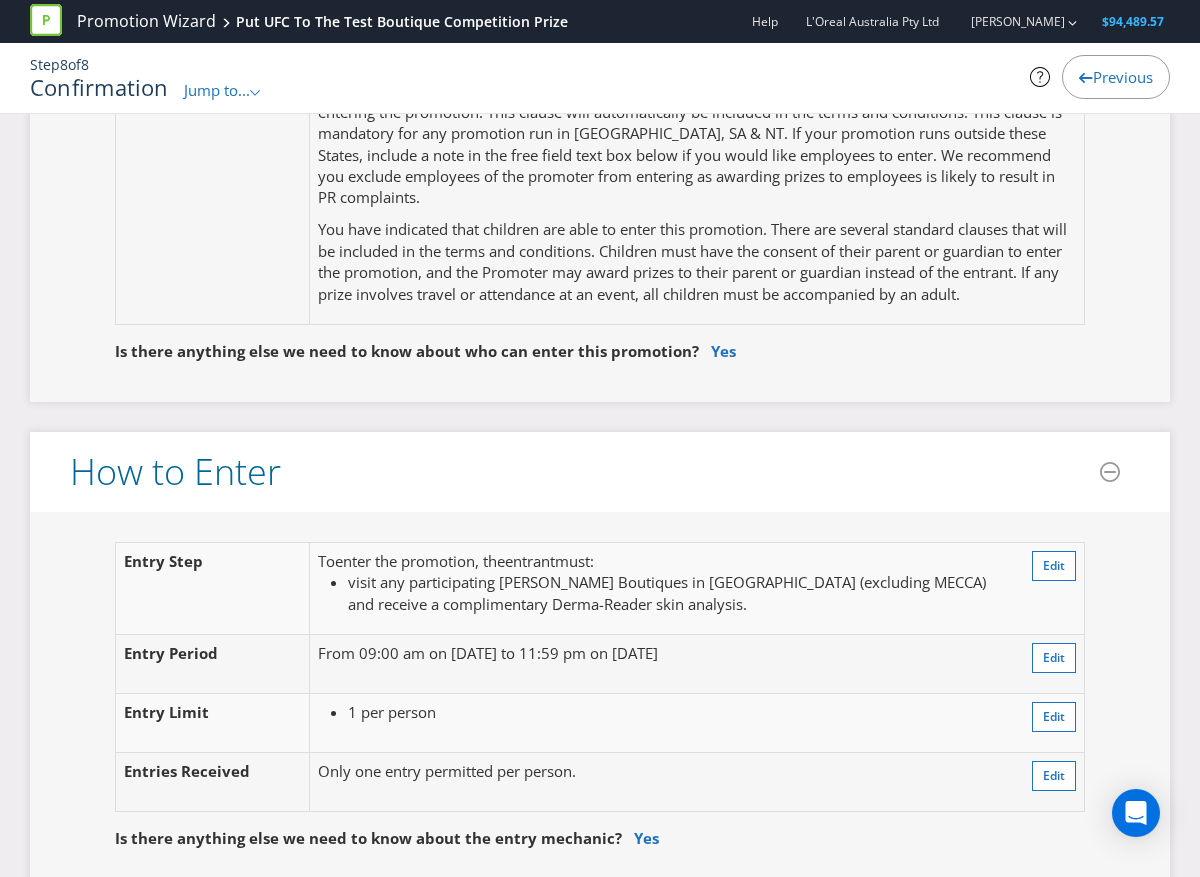 scroll, scrollTop: 1500, scrollLeft: 0, axis: vertical 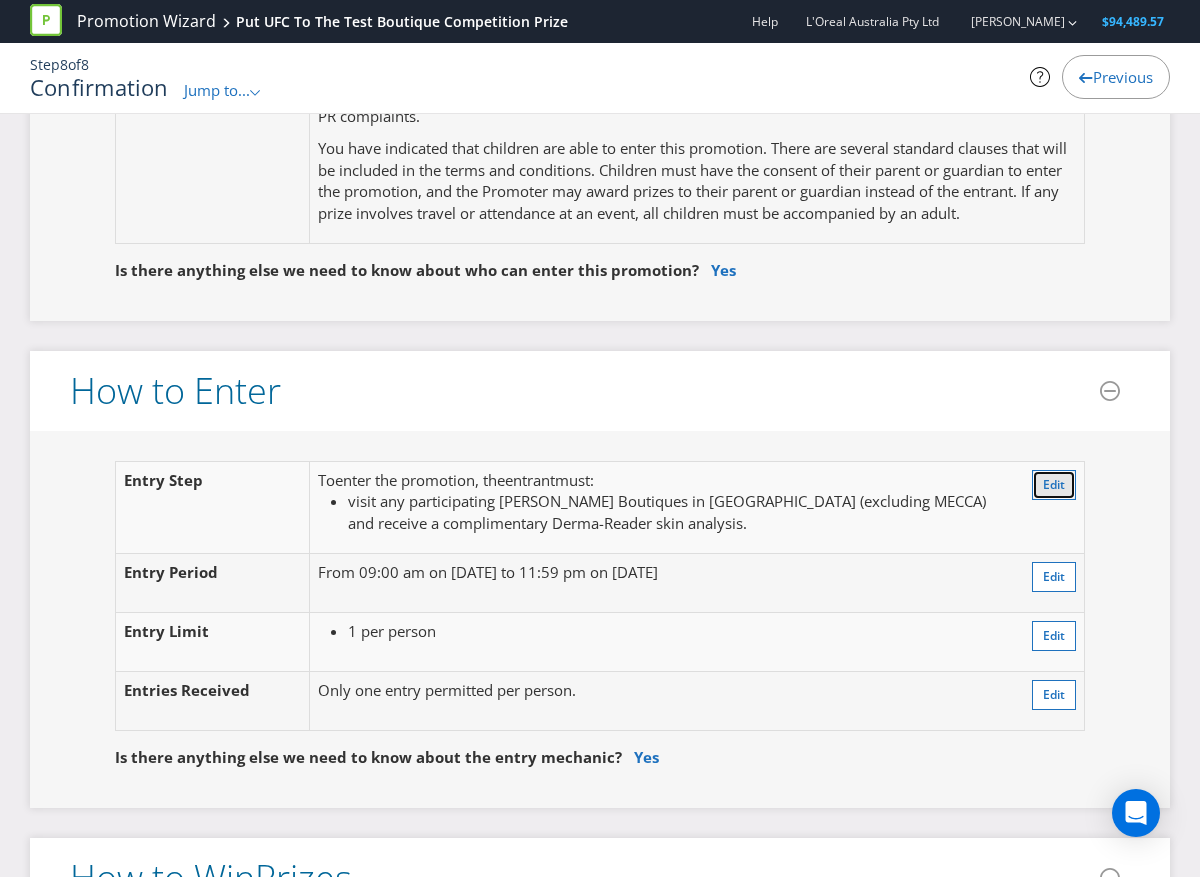 click on "Edit" at bounding box center (1054, 485) 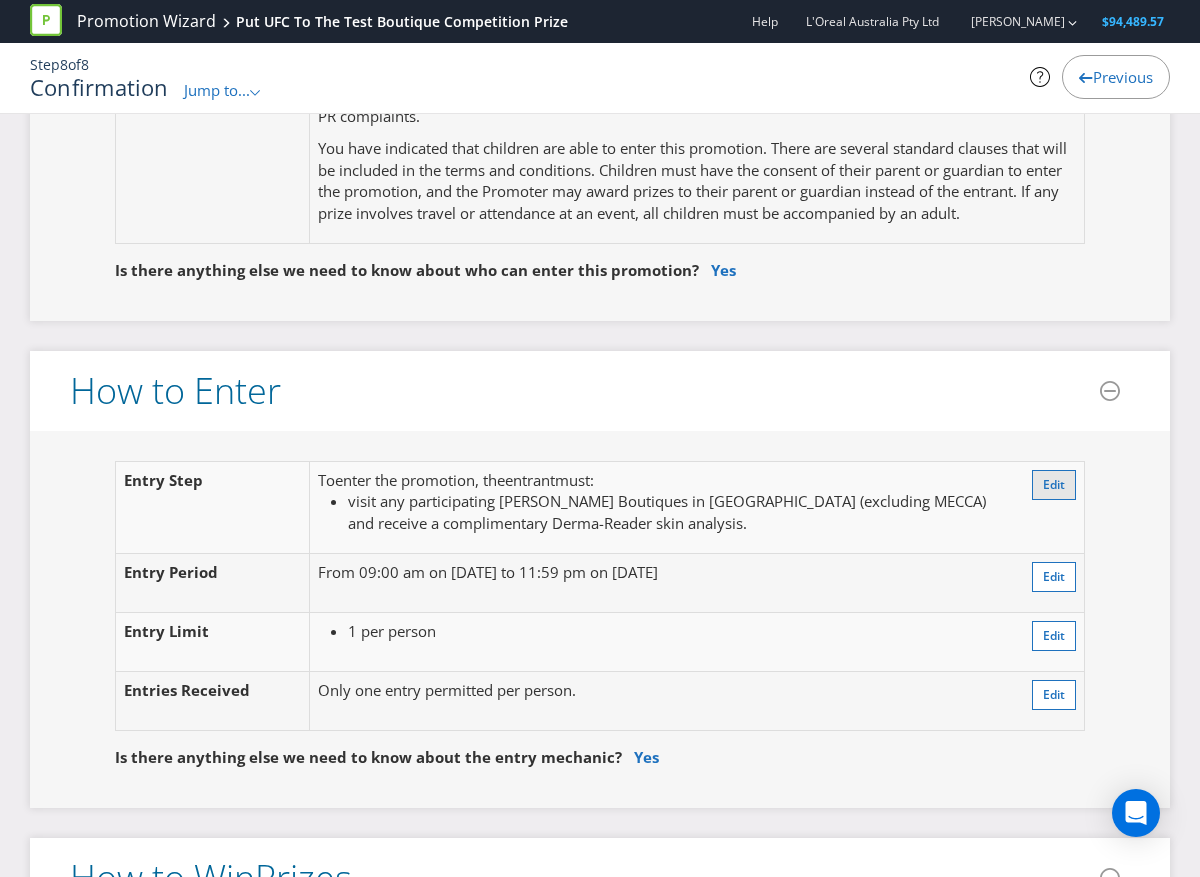 scroll, scrollTop: 151, scrollLeft: 0, axis: vertical 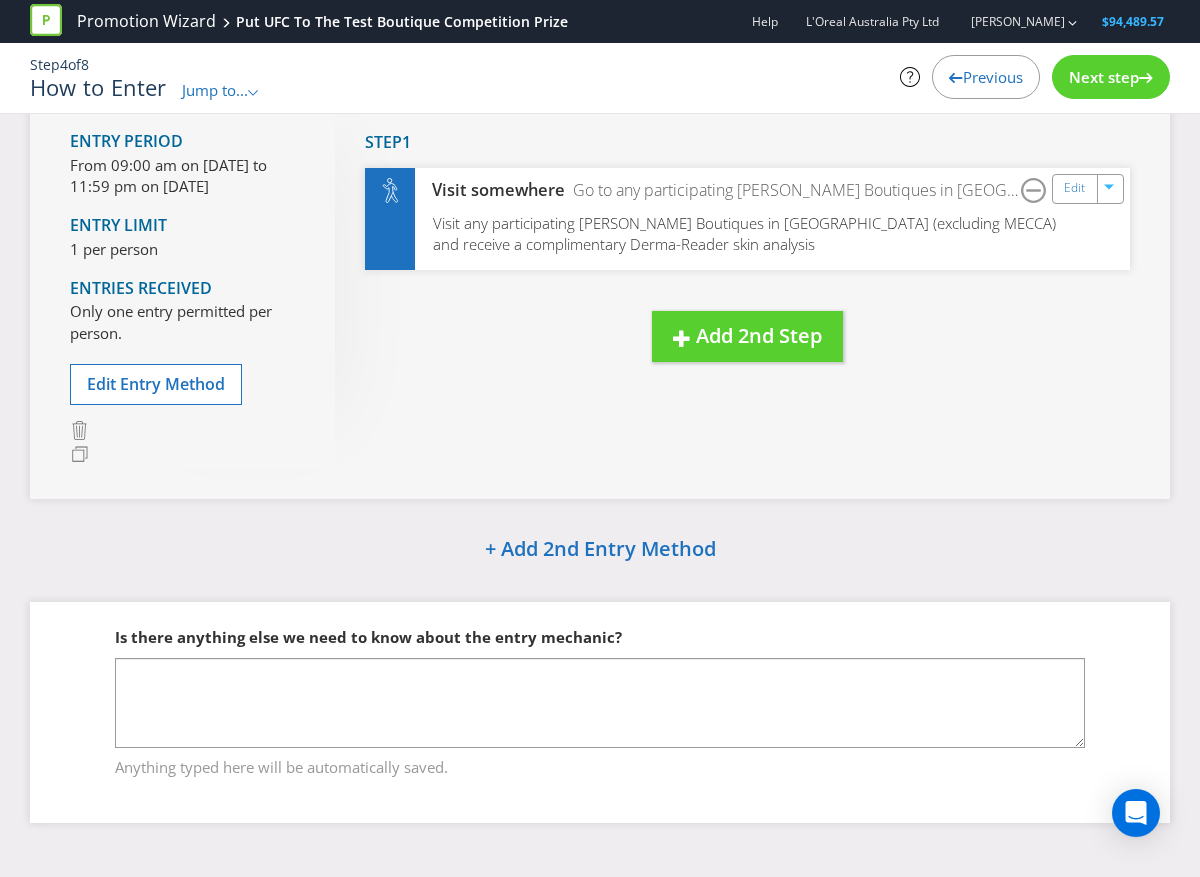 click on "Next step" at bounding box center (1104, 77) 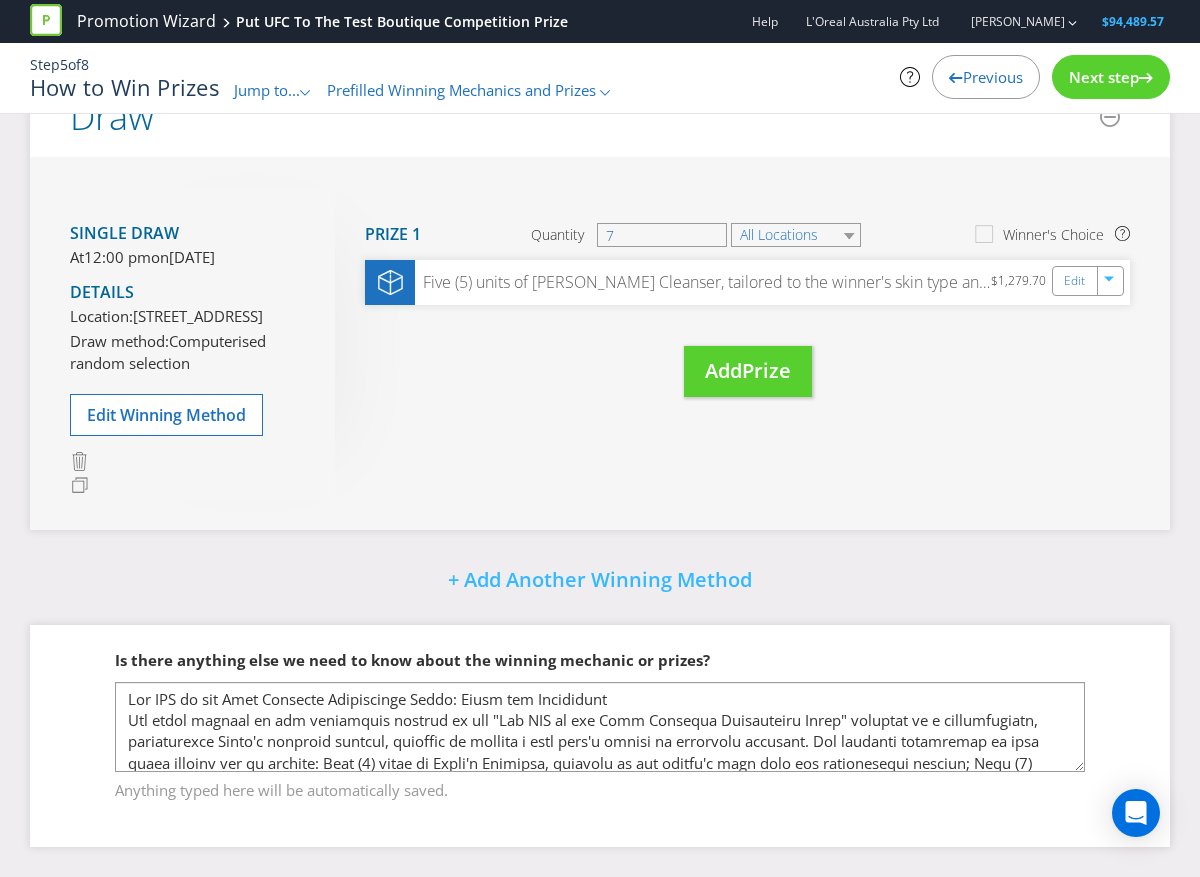 click on "Next step" at bounding box center [1104, 77] 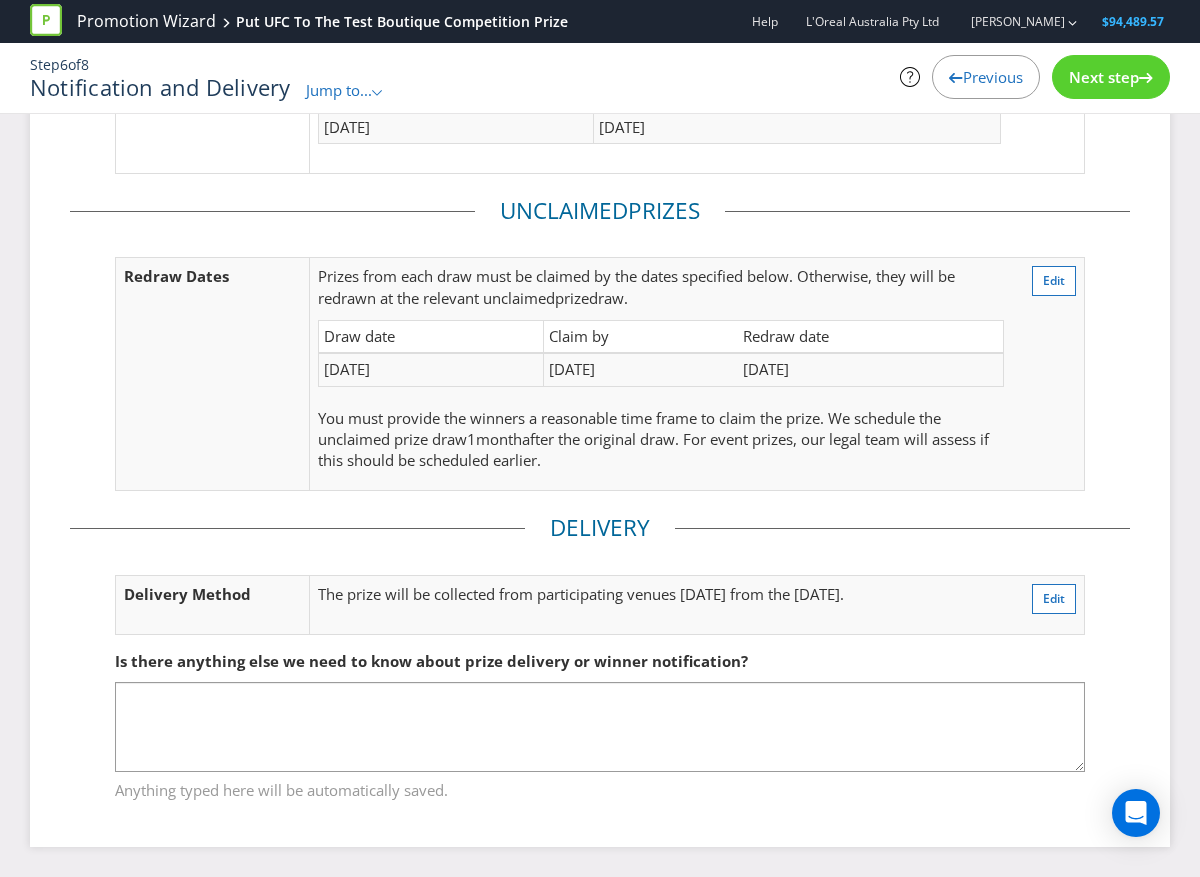 click on "Next step" at bounding box center (1104, 77) 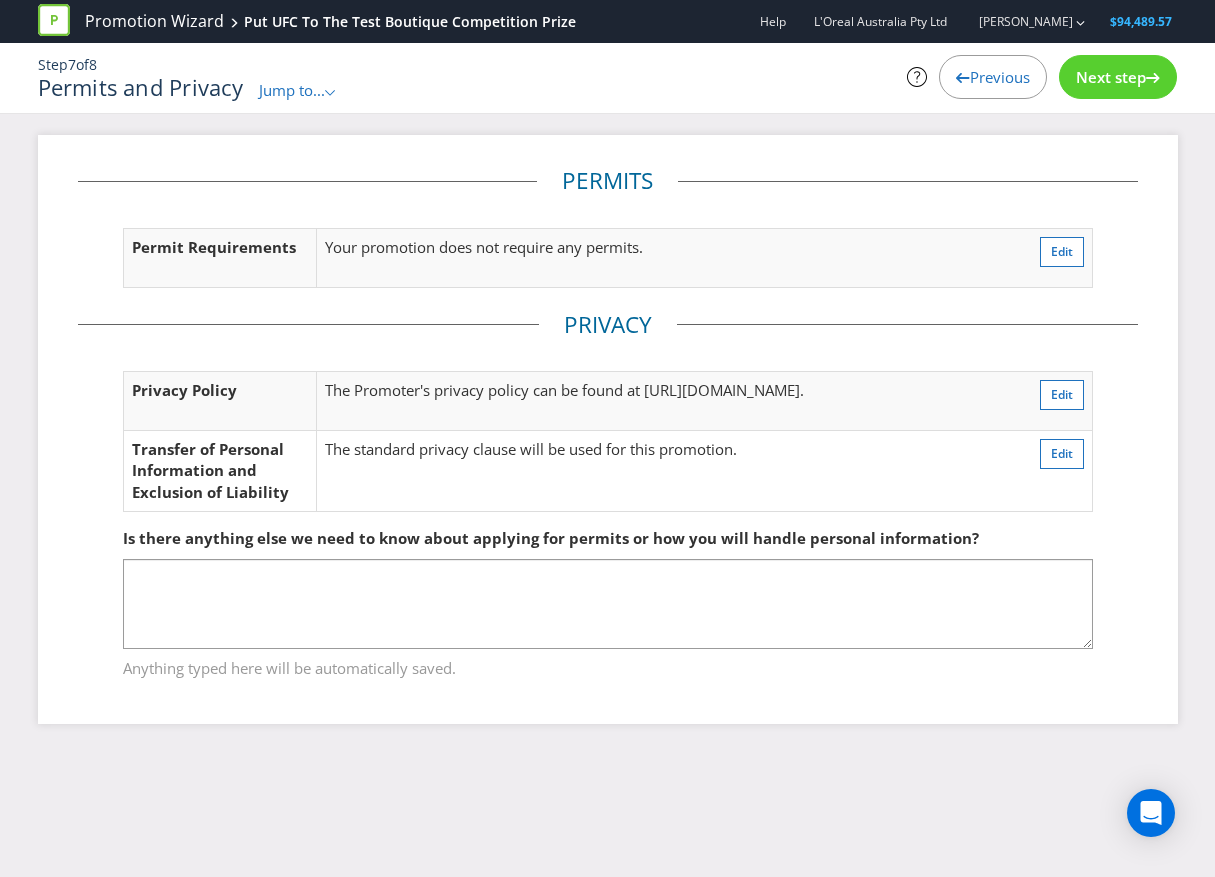click on "Next step" at bounding box center [1111, 77] 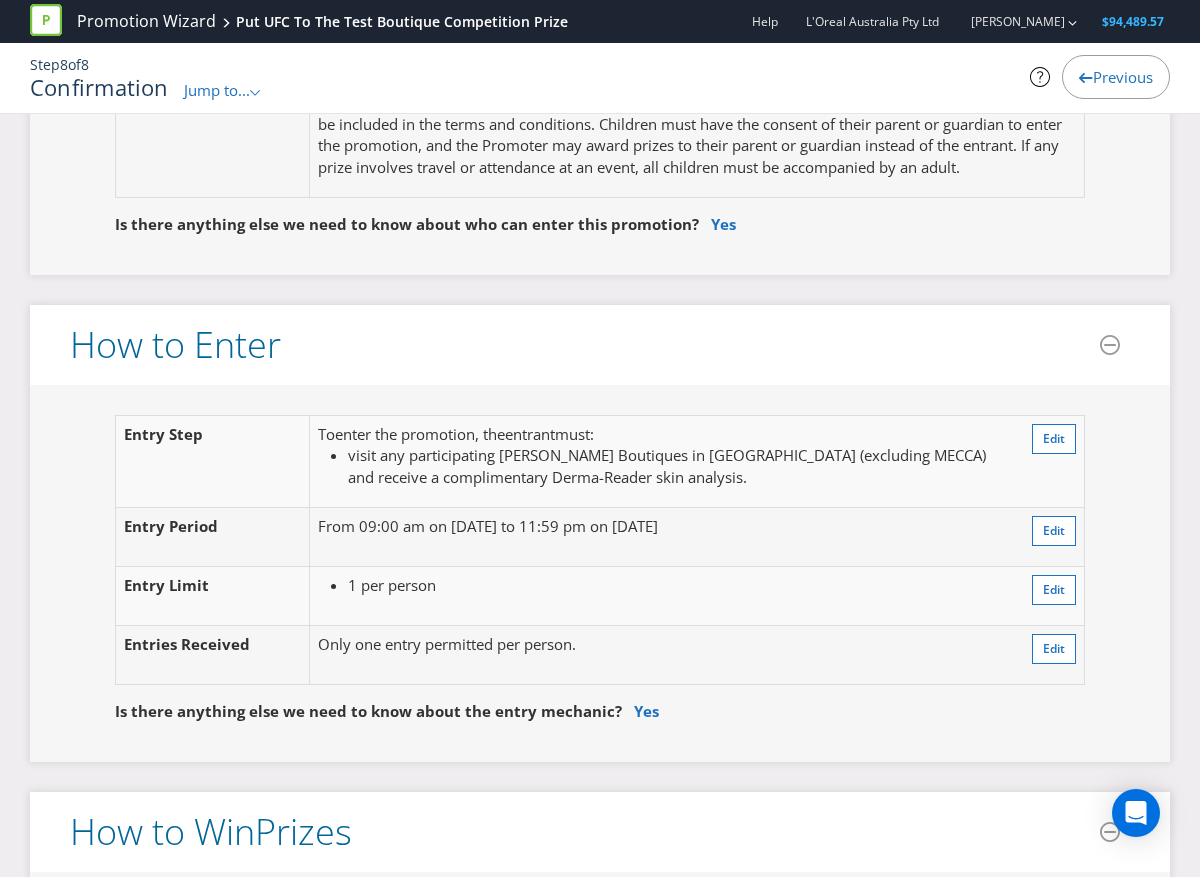 scroll, scrollTop: 1600, scrollLeft: 0, axis: vertical 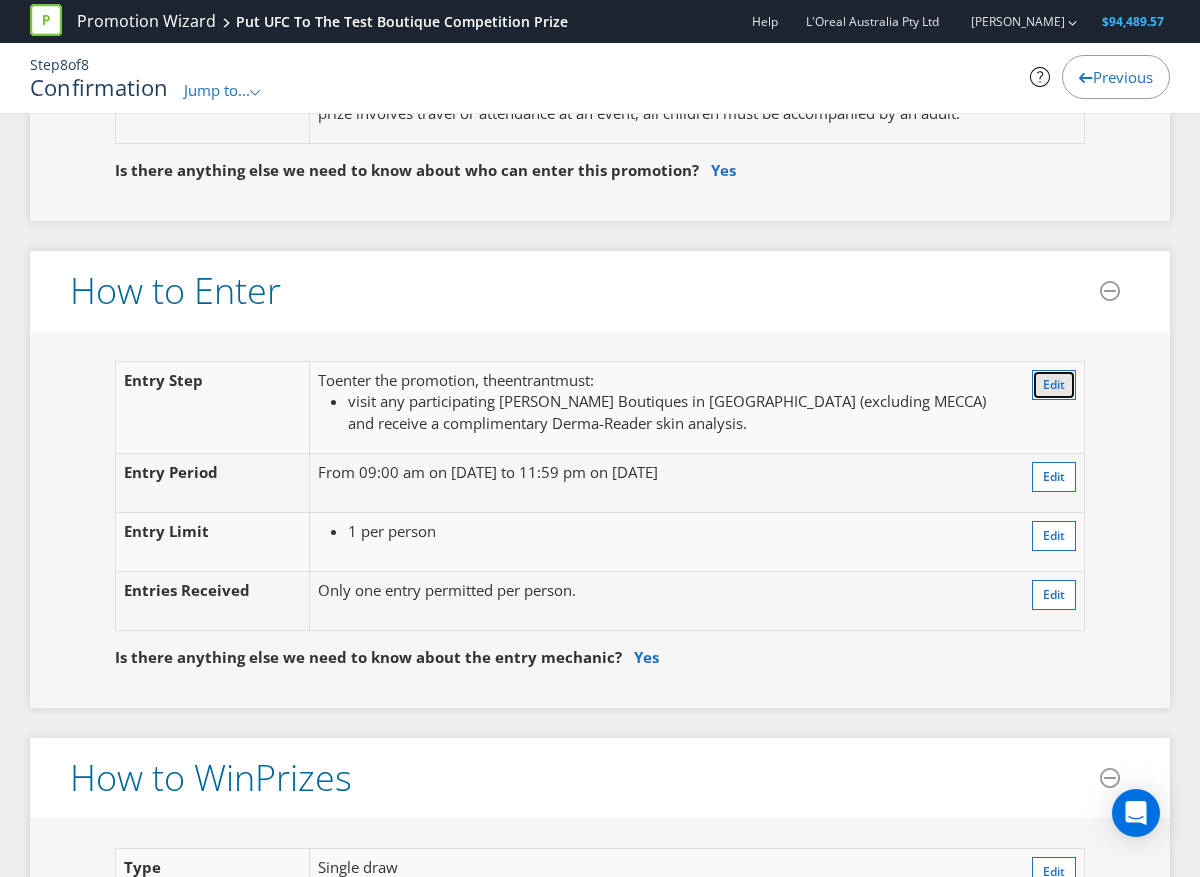 click on "Edit" at bounding box center [1054, 384] 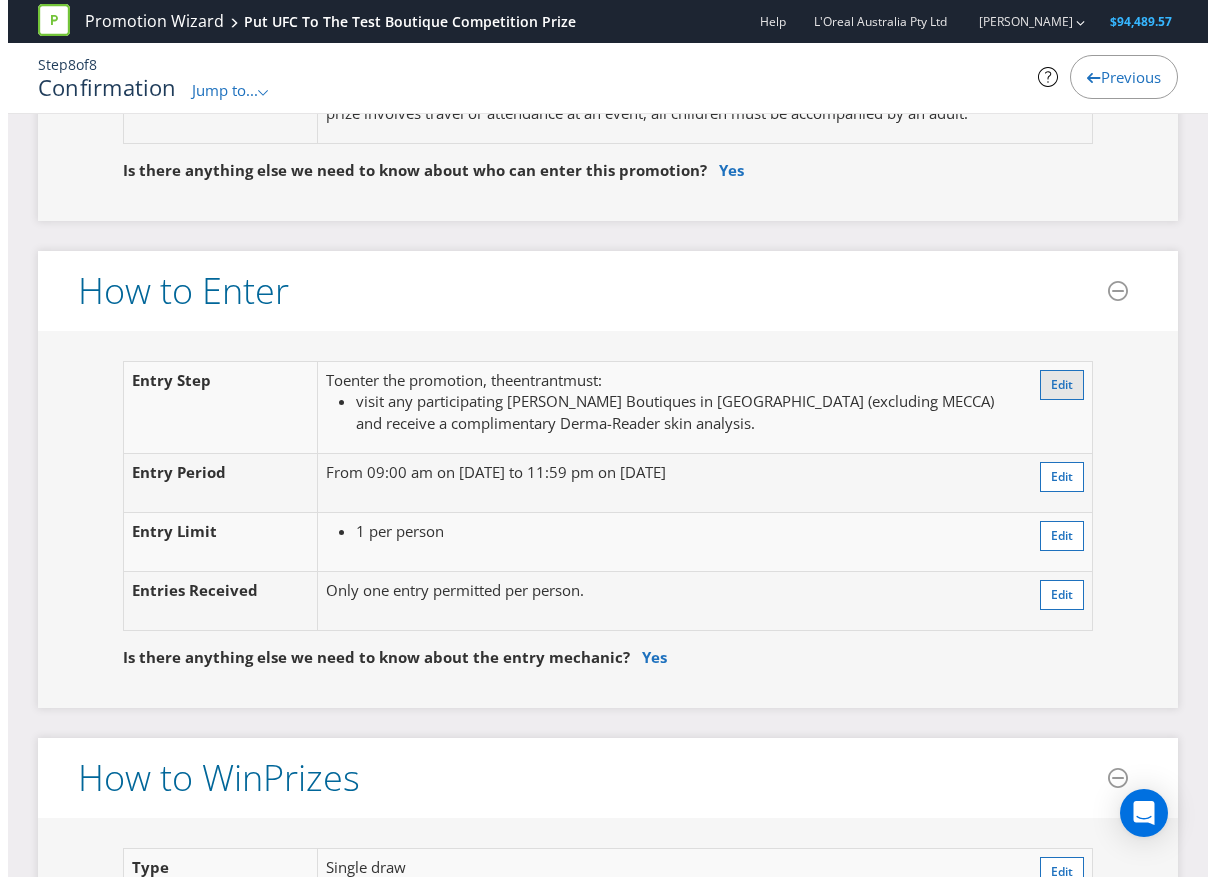 scroll, scrollTop: 151, scrollLeft: 0, axis: vertical 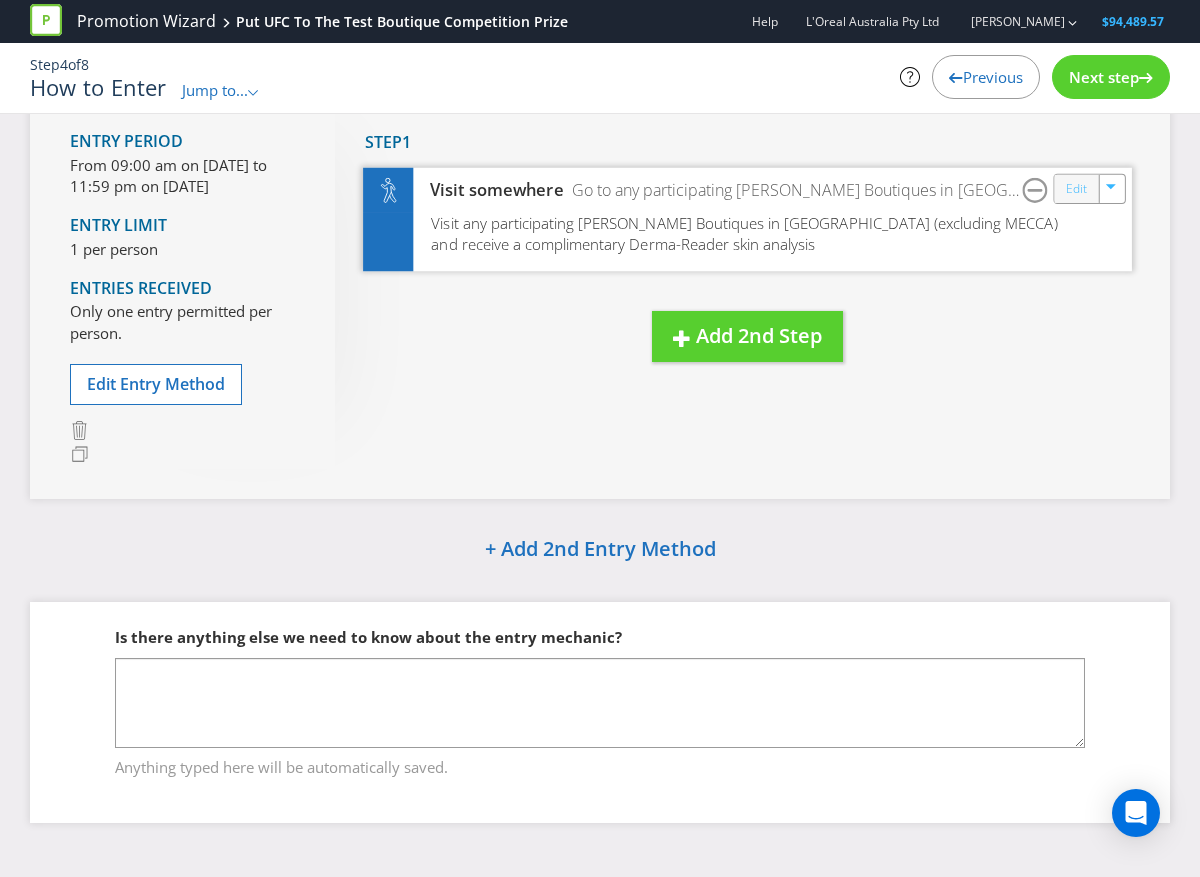 click on "Edit" at bounding box center [1076, 188] 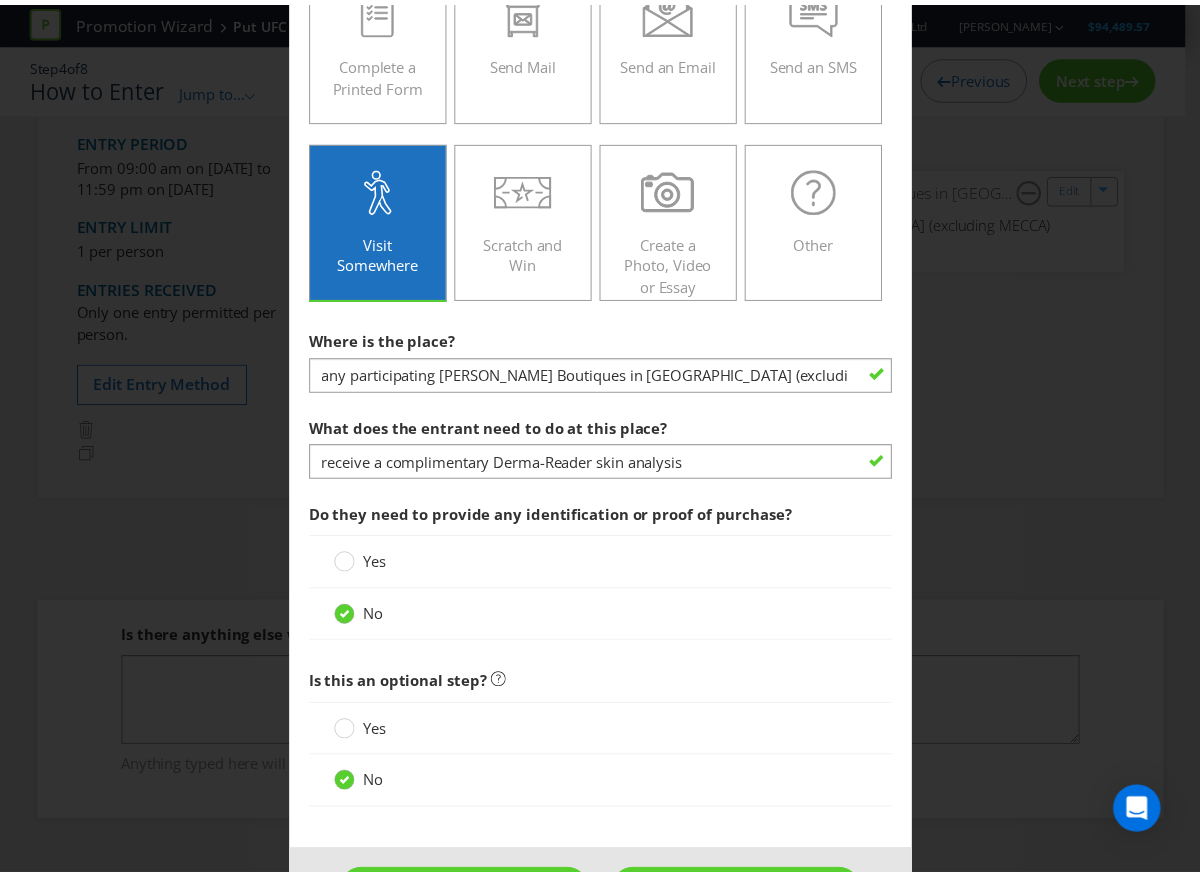 scroll, scrollTop: 400, scrollLeft: 0, axis: vertical 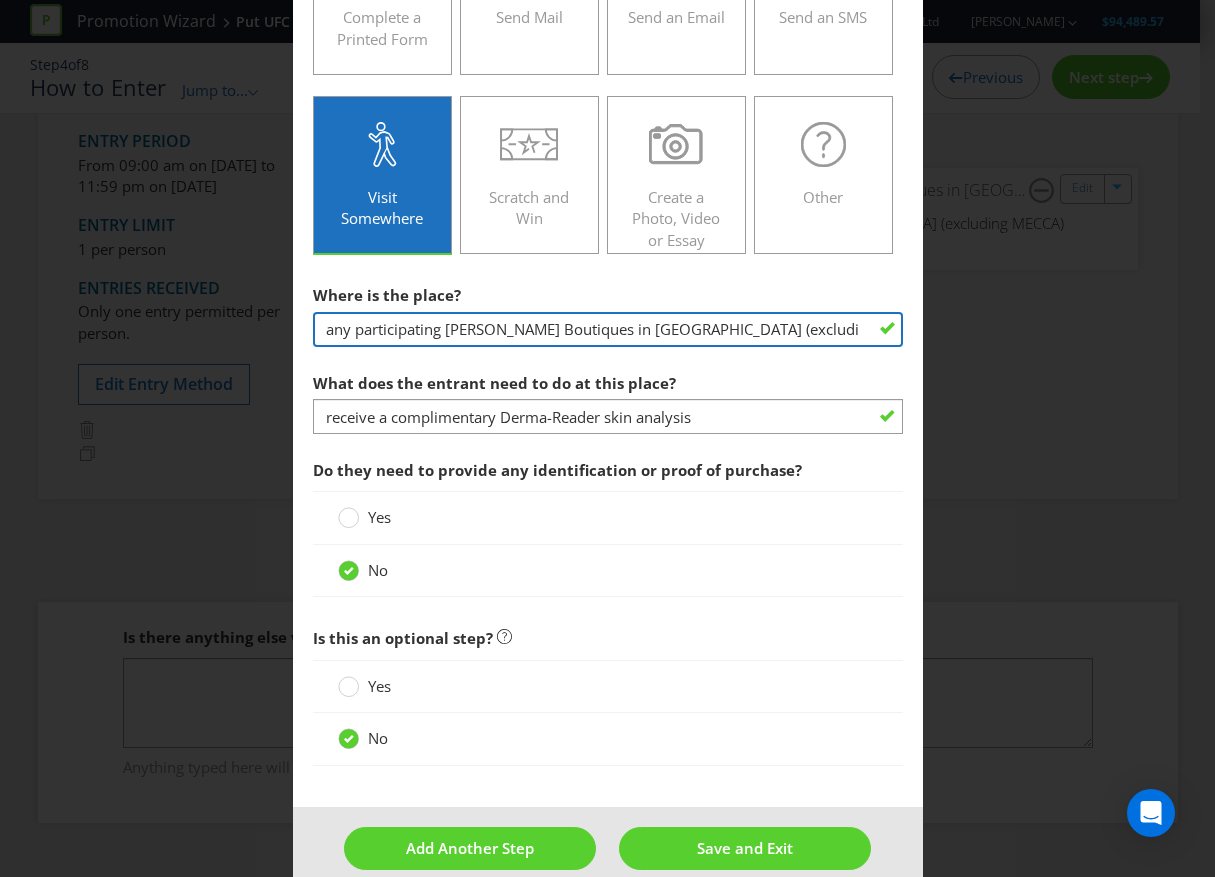 drag, startPoint x: 643, startPoint y: 320, endPoint x: 654, endPoint y: 322, distance: 11.18034 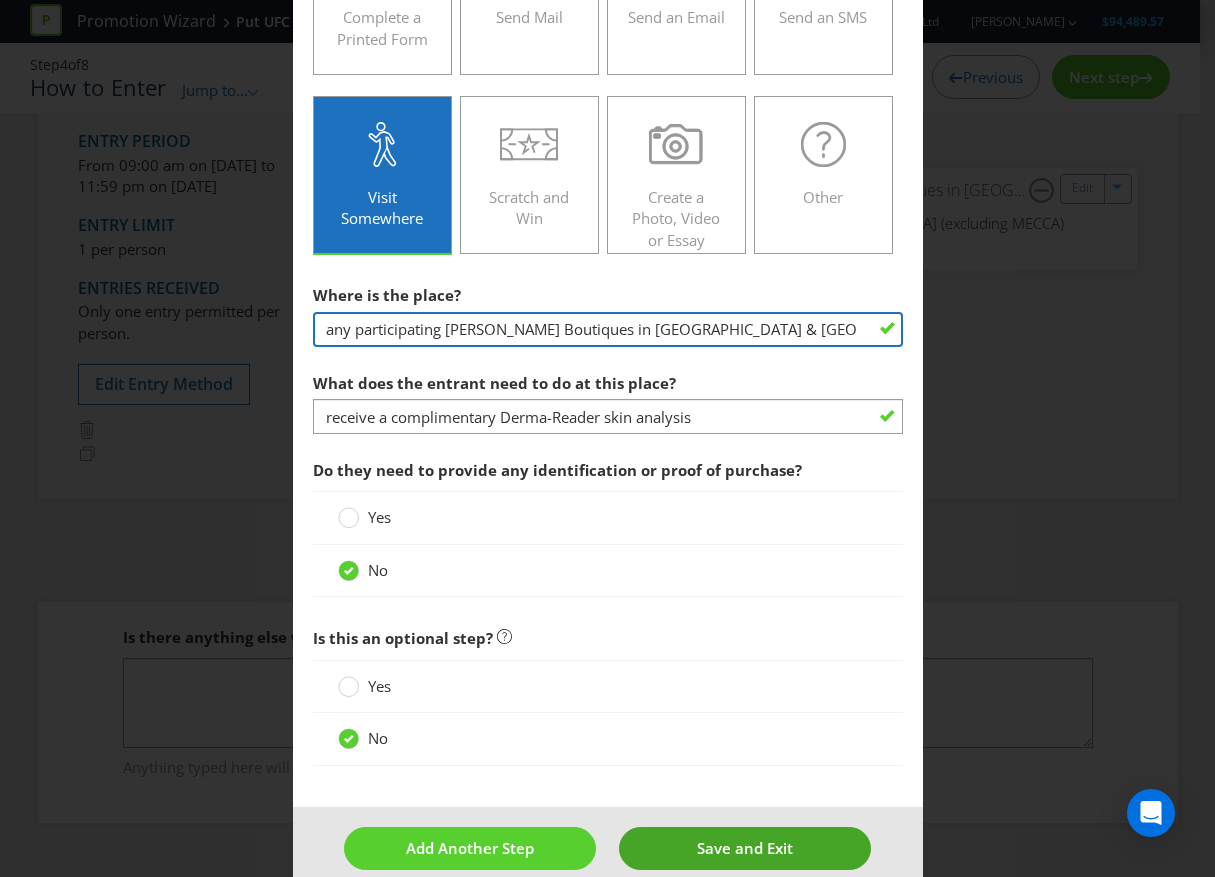 type on "any participating Kiehl's Boutiques in Australia & New Zealand (excluding MECCA)" 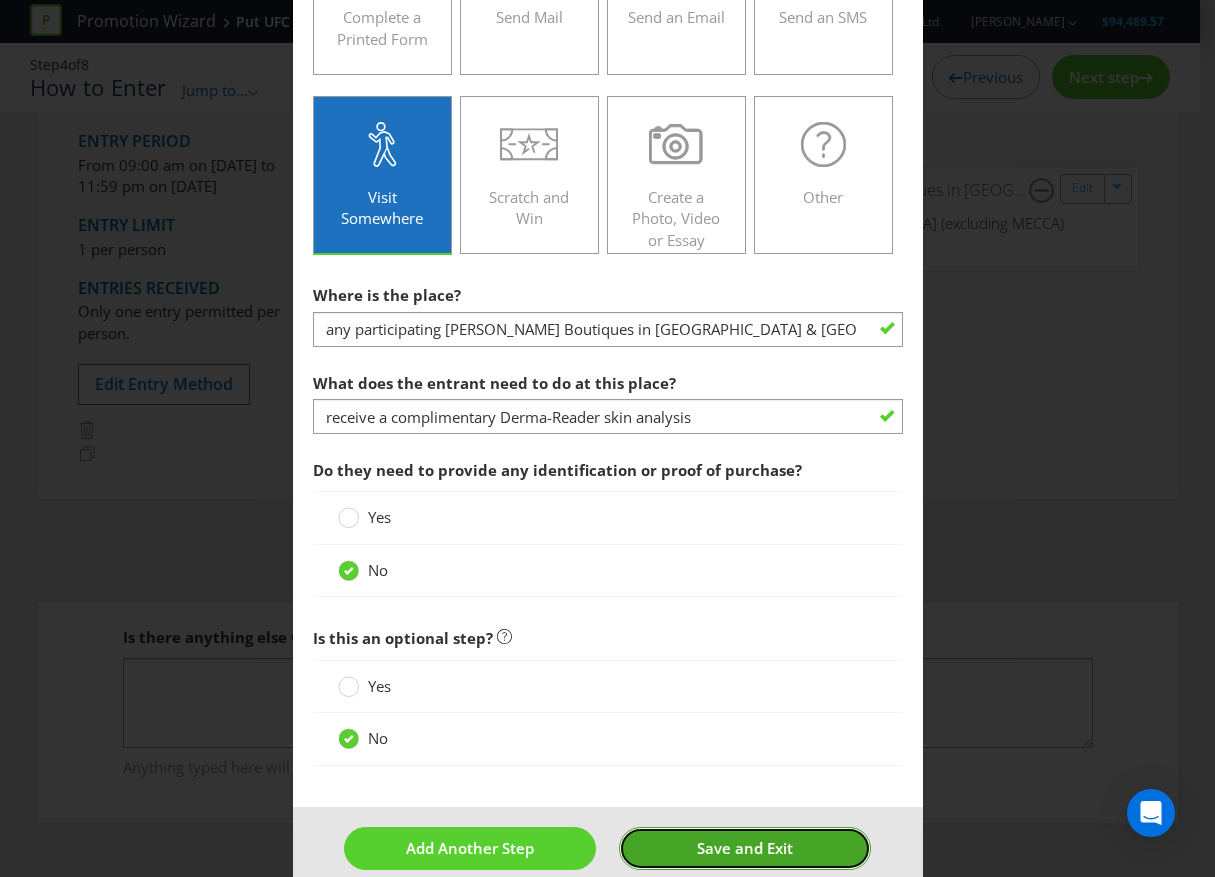 click on "Save and Exit" at bounding box center [745, 848] 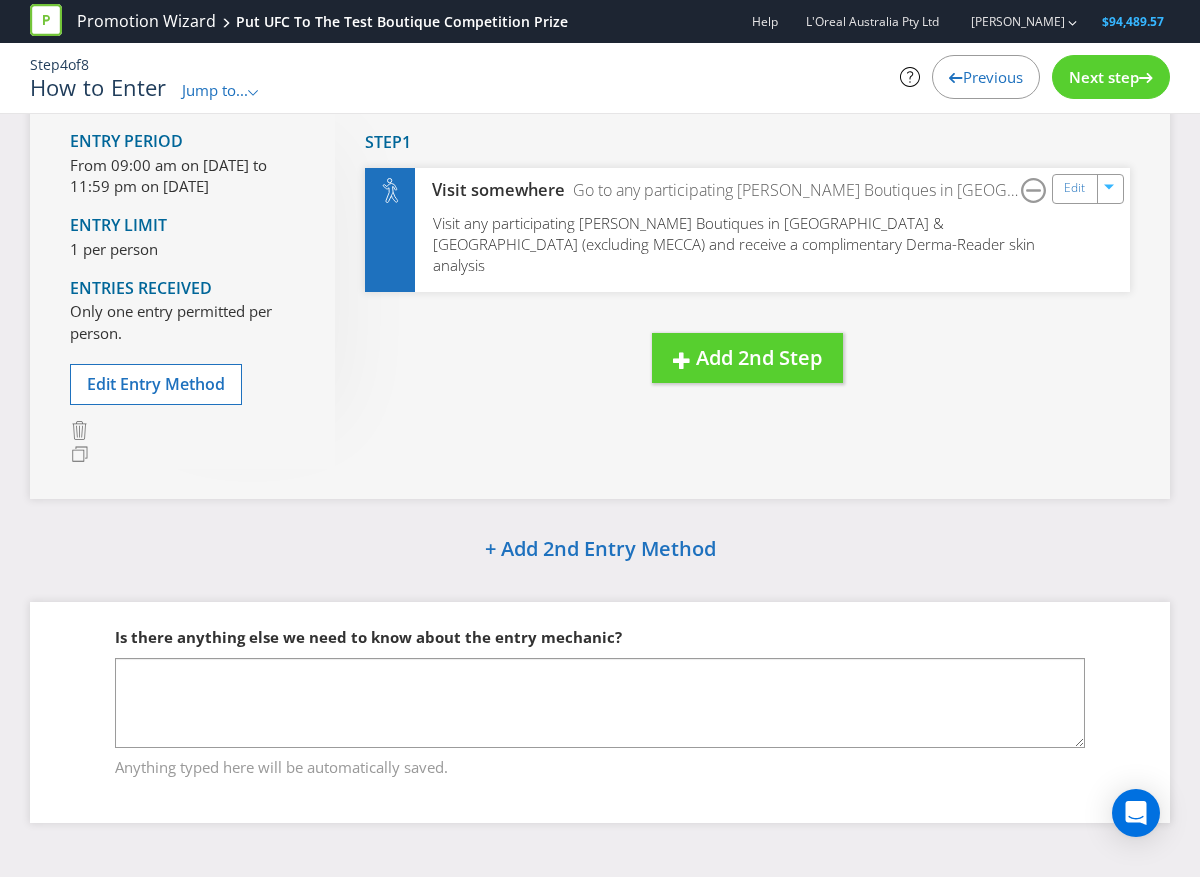 click on "Next step" at bounding box center (1104, 77) 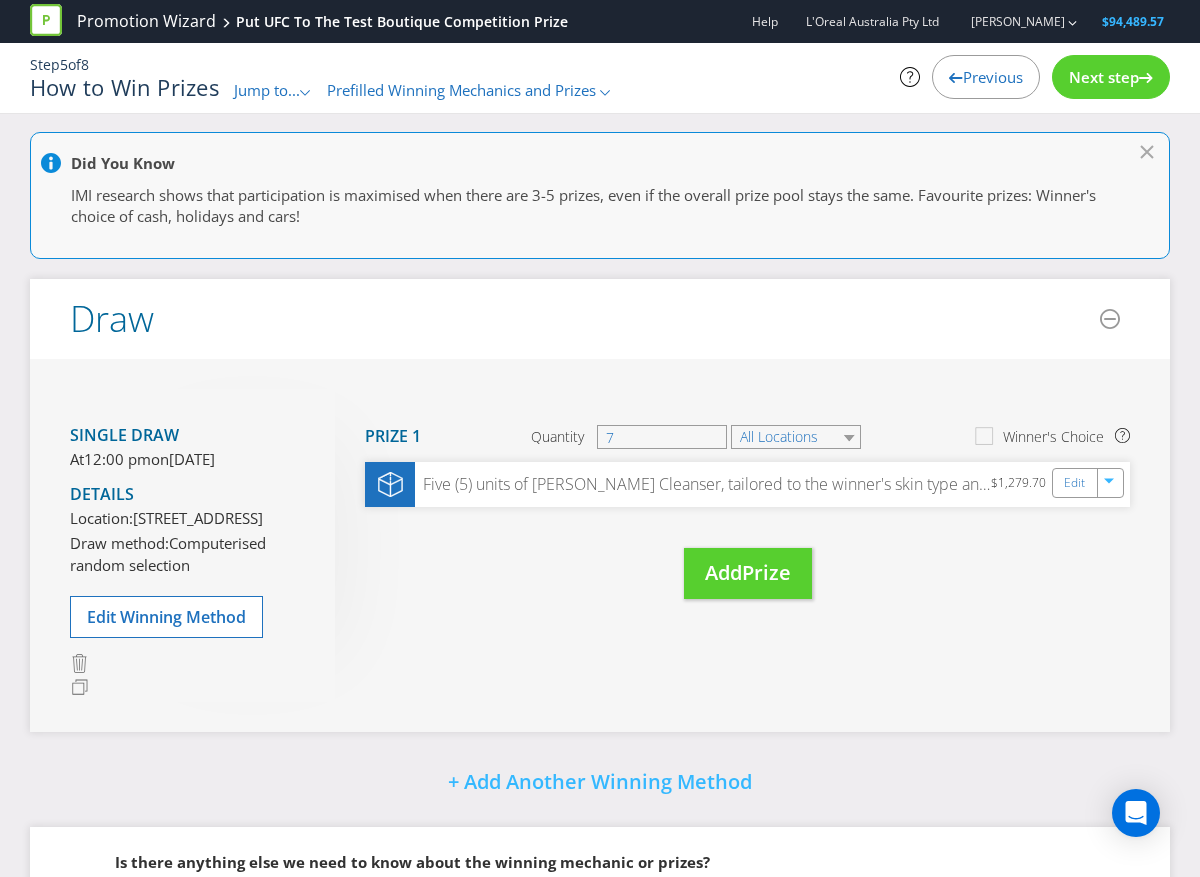 click on "Next step" at bounding box center [1104, 77] 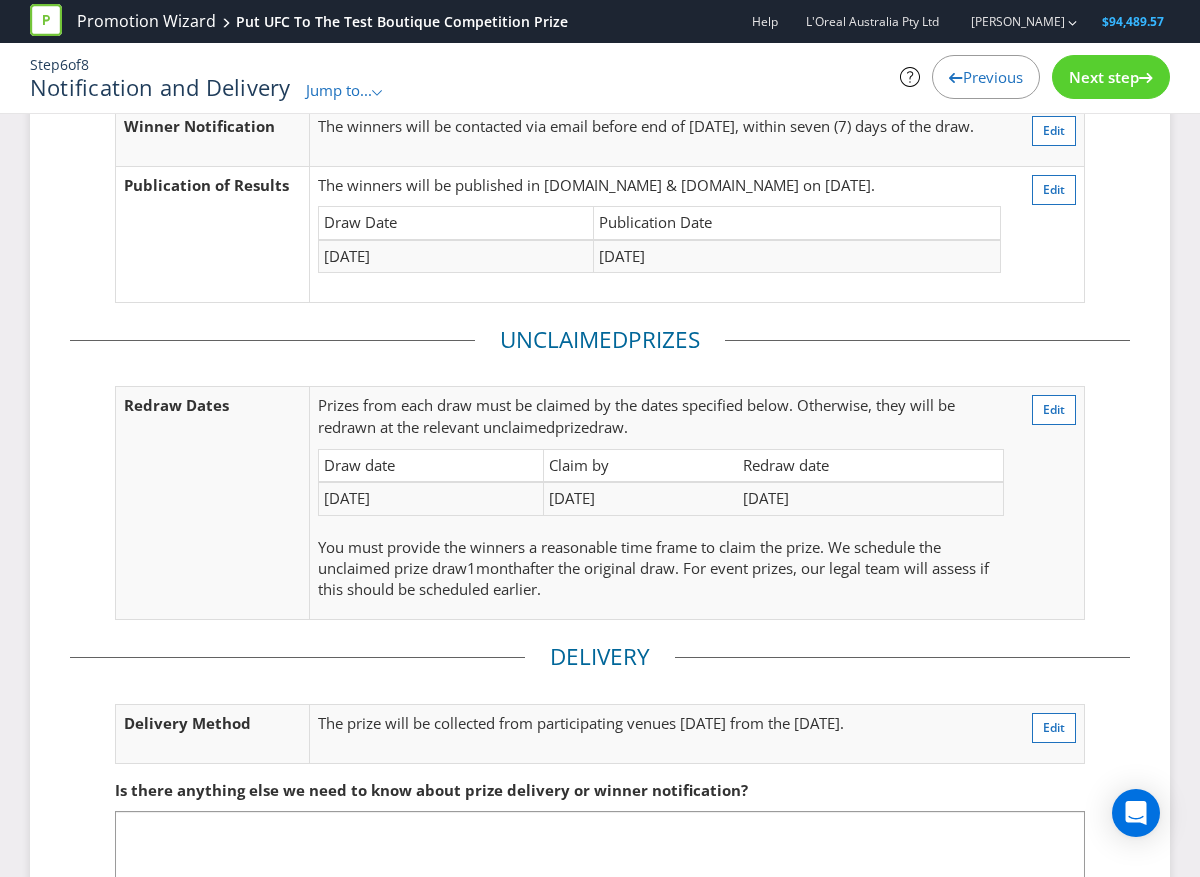 click on "Next step" at bounding box center (1104, 77) 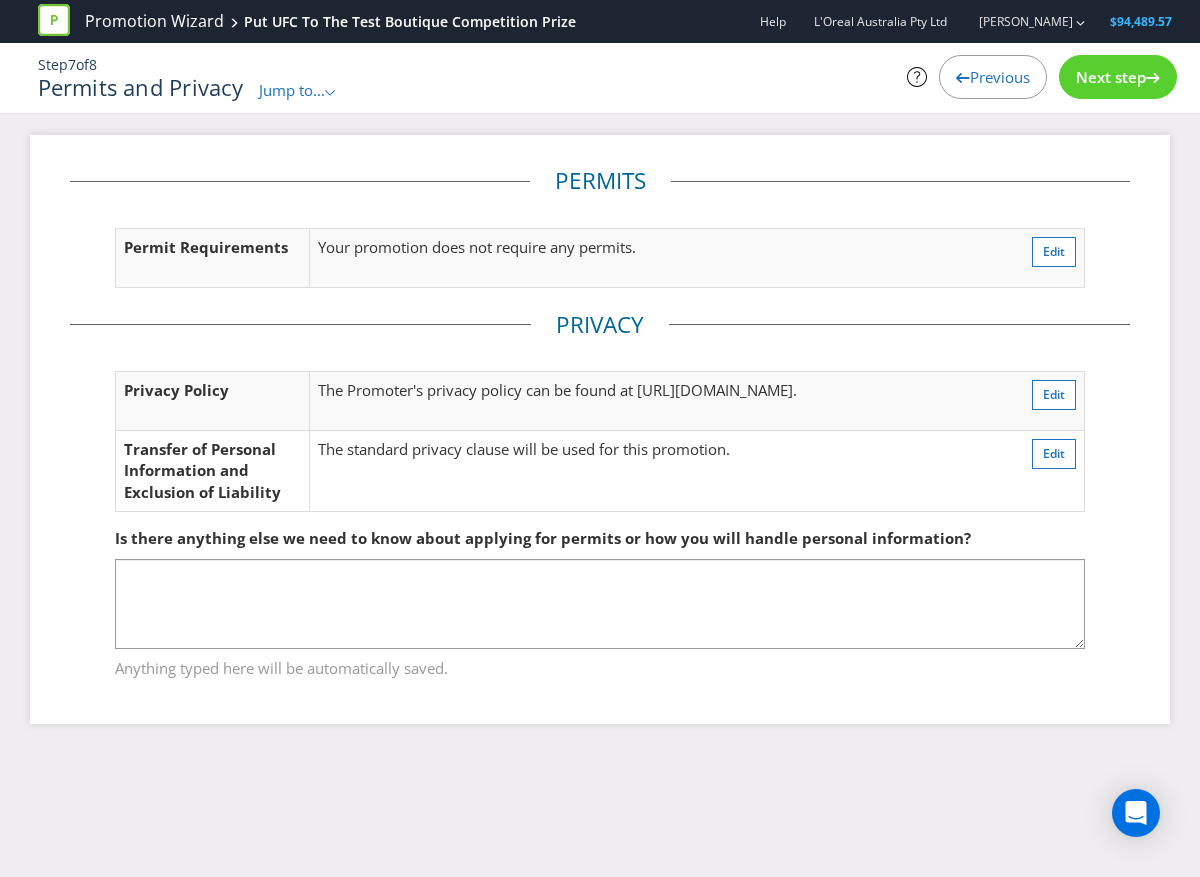 scroll, scrollTop: 0, scrollLeft: 0, axis: both 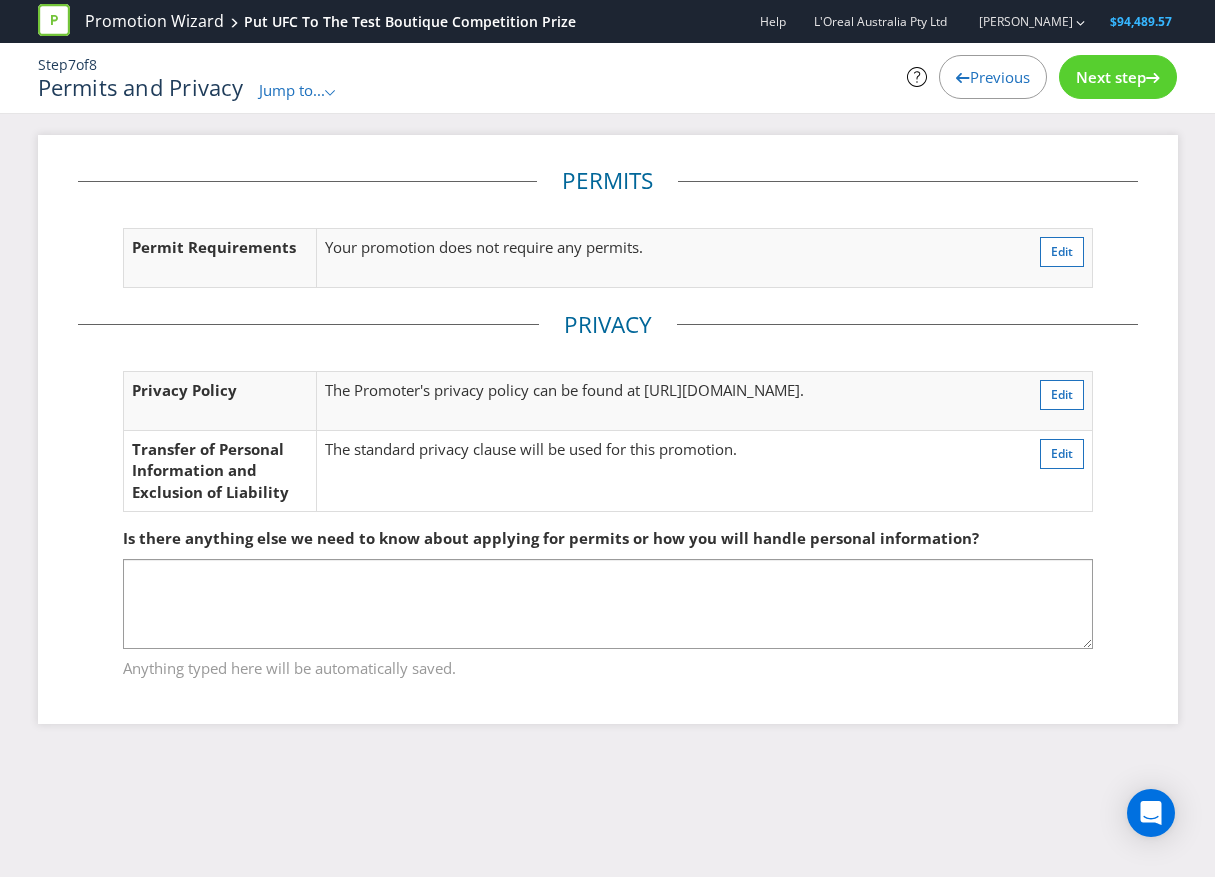 click on "Next step" at bounding box center (1118, 77) 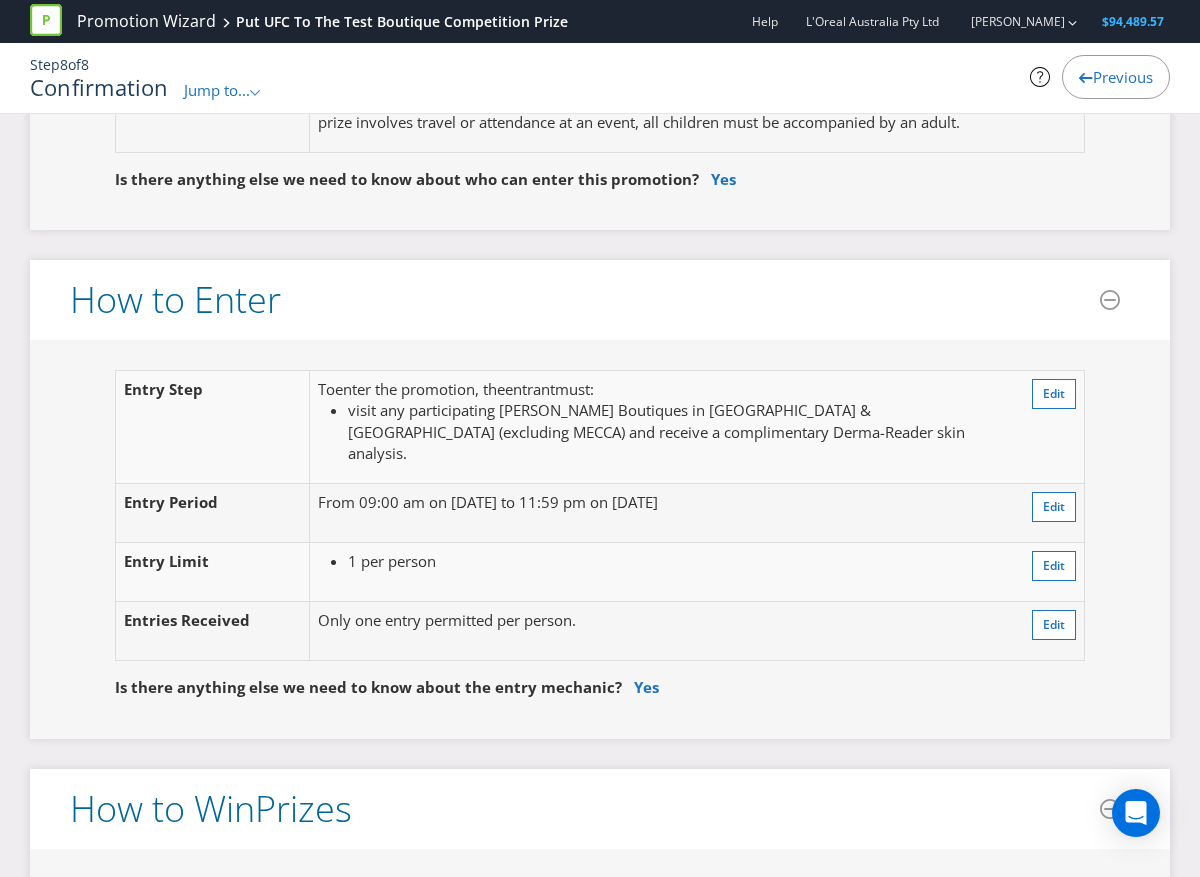 scroll, scrollTop: 1600, scrollLeft: 0, axis: vertical 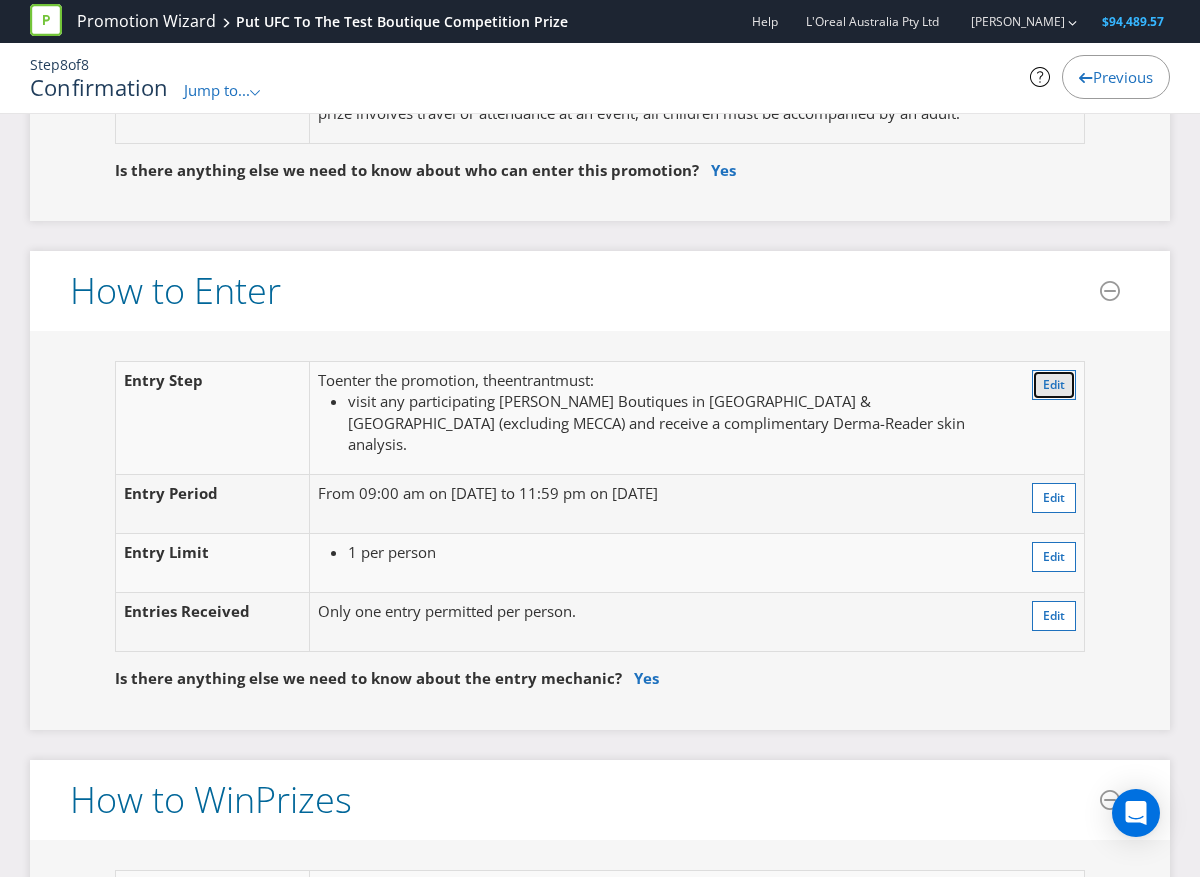click on "Edit" at bounding box center (1054, 384) 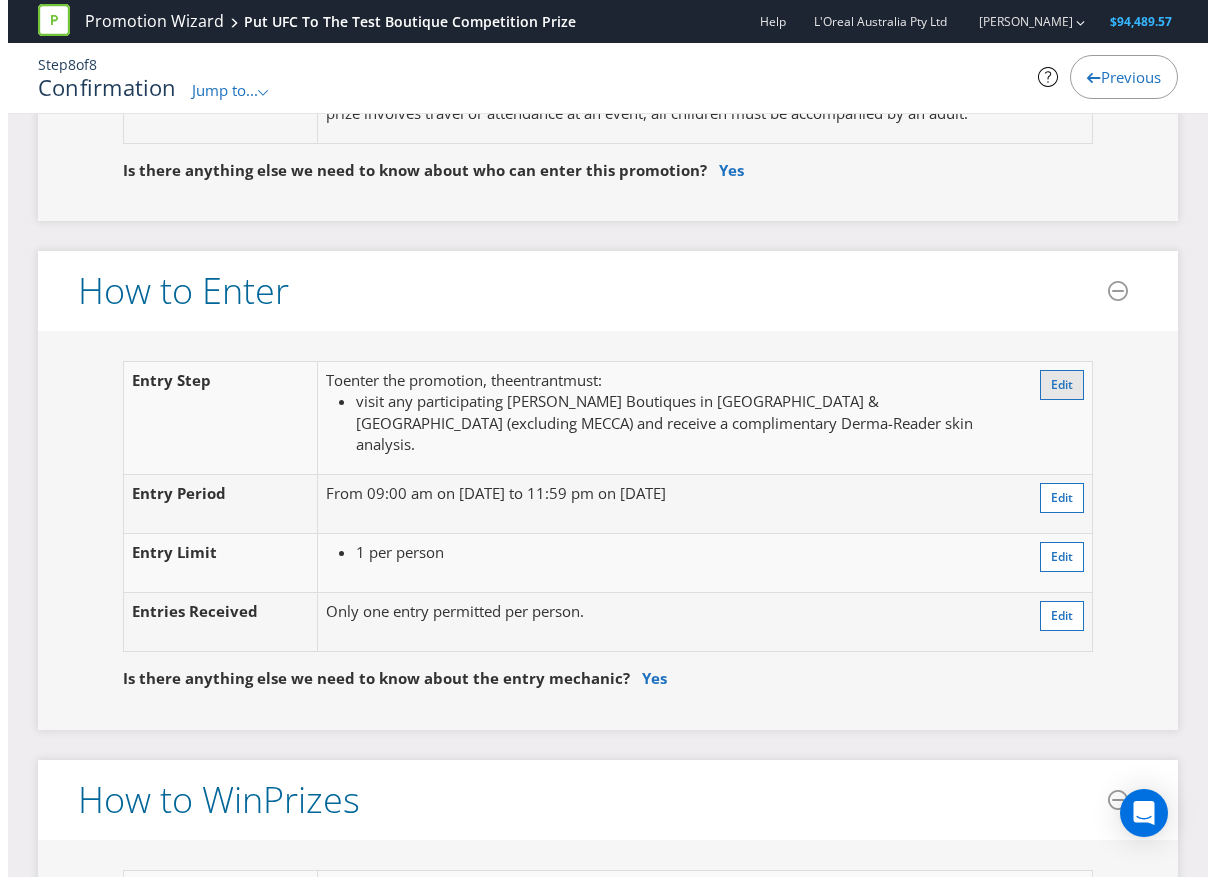 scroll, scrollTop: 151, scrollLeft: 0, axis: vertical 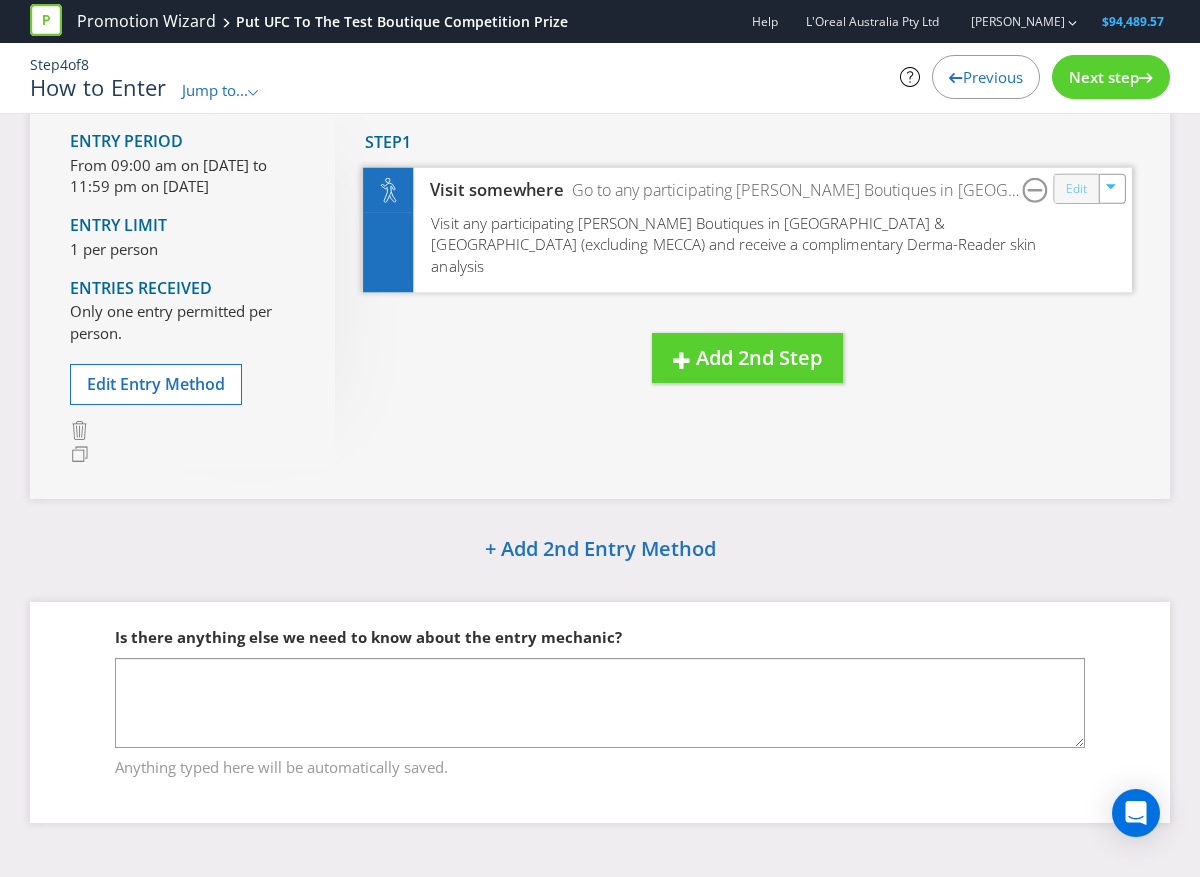 click on "Edit" at bounding box center [1076, 188] 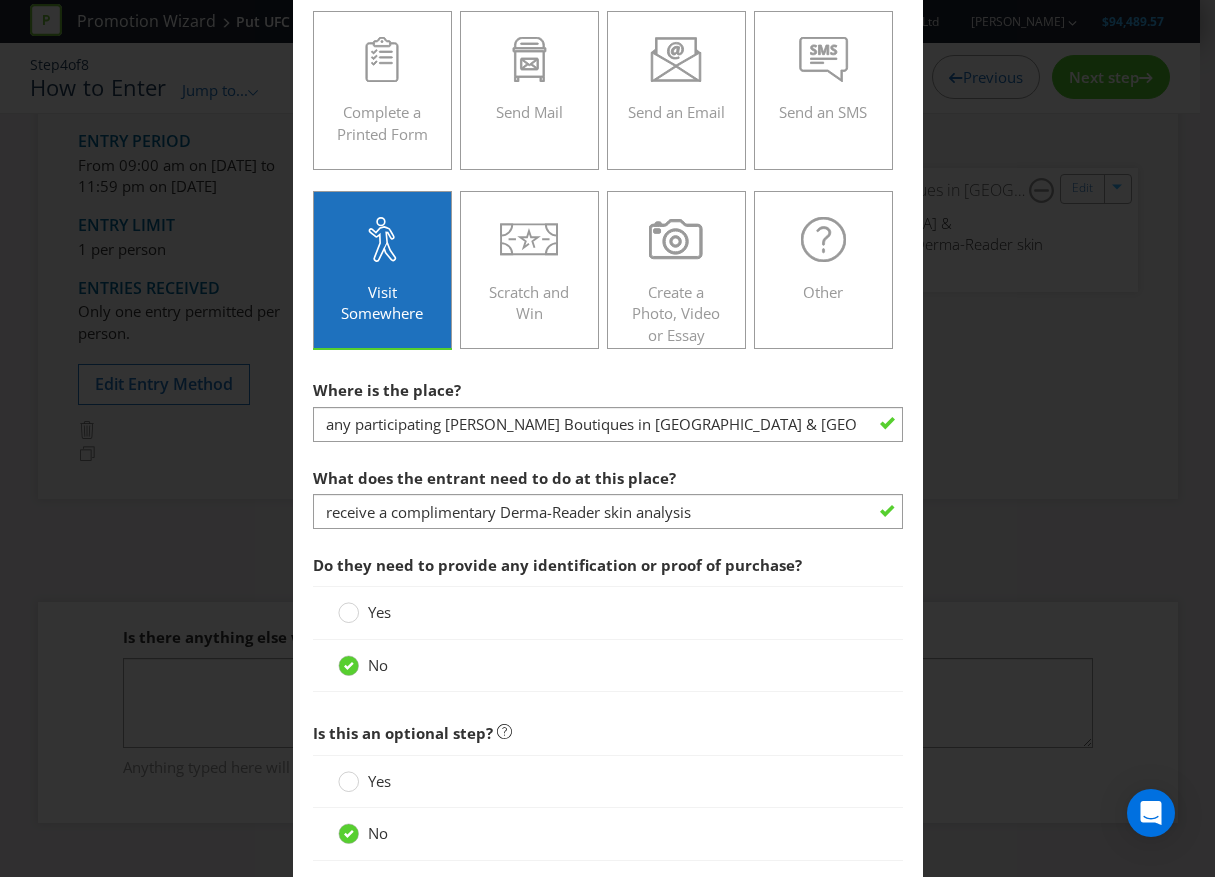 scroll, scrollTop: 400, scrollLeft: 0, axis: vertical 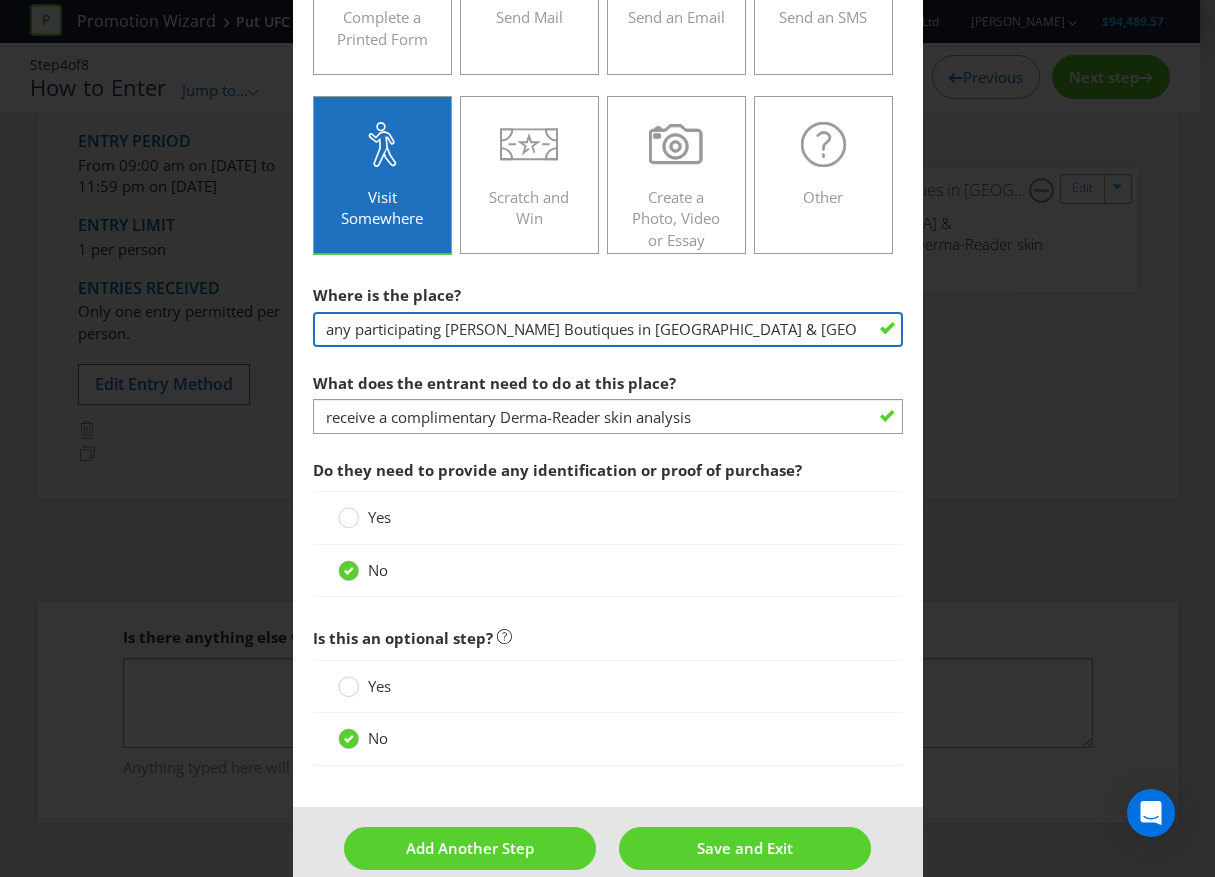 click on "any participating Kiehl's Boutiques in Australia & New Zealand (excluding MECCA)" at bounding box center [608, 329] 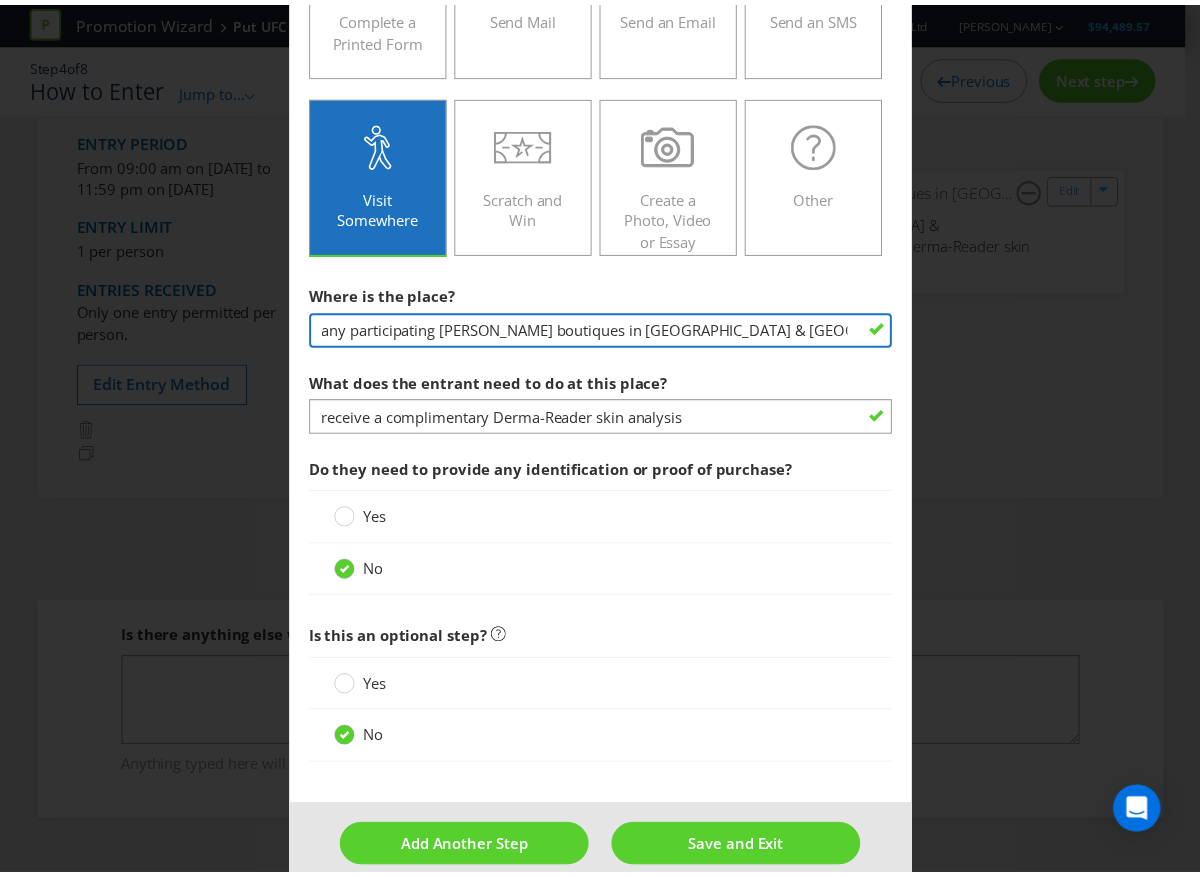 scroll, scrollTop: 0, scrollLeft: 34, axis: horizontal 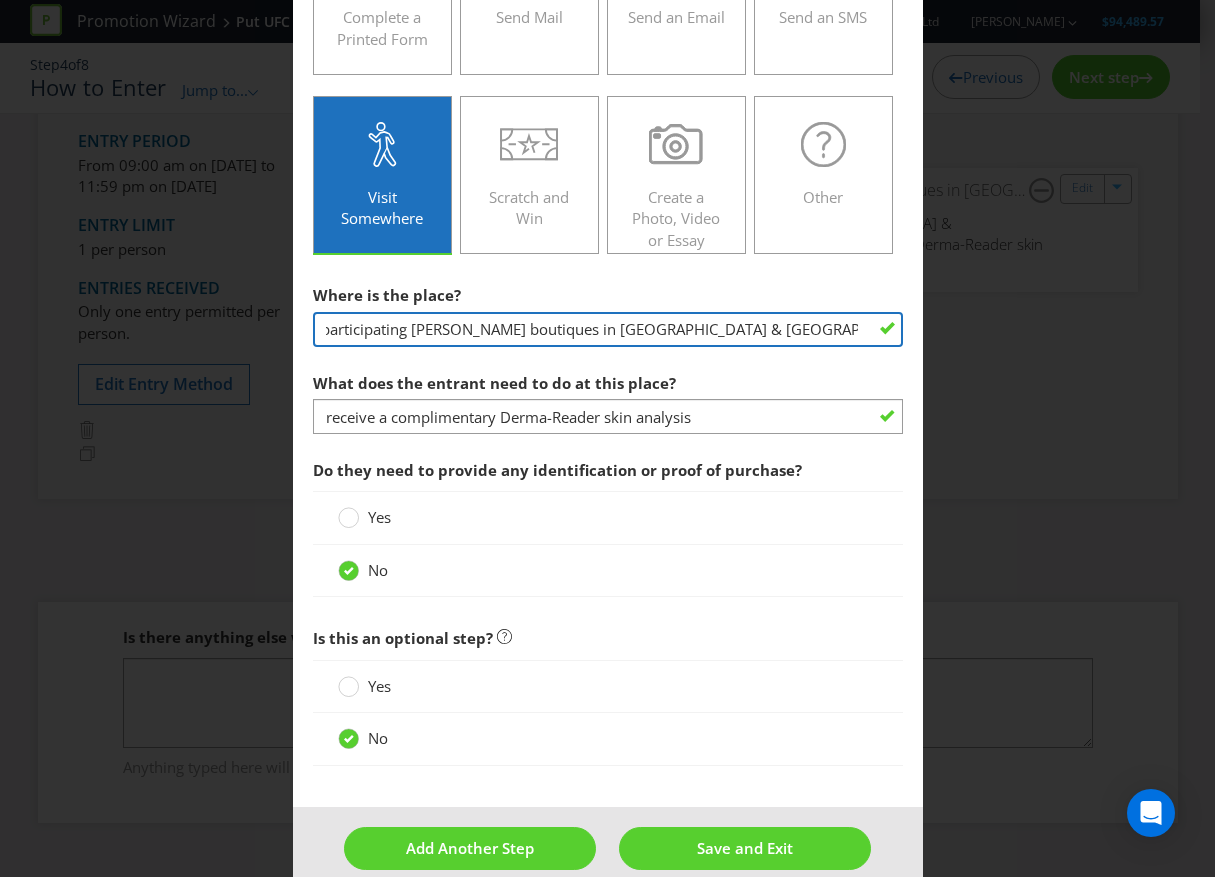 drag, startPoint x: 684, startPoint y: 331, endPoint x: 890, endPoint y: 316, distance: 206.5454 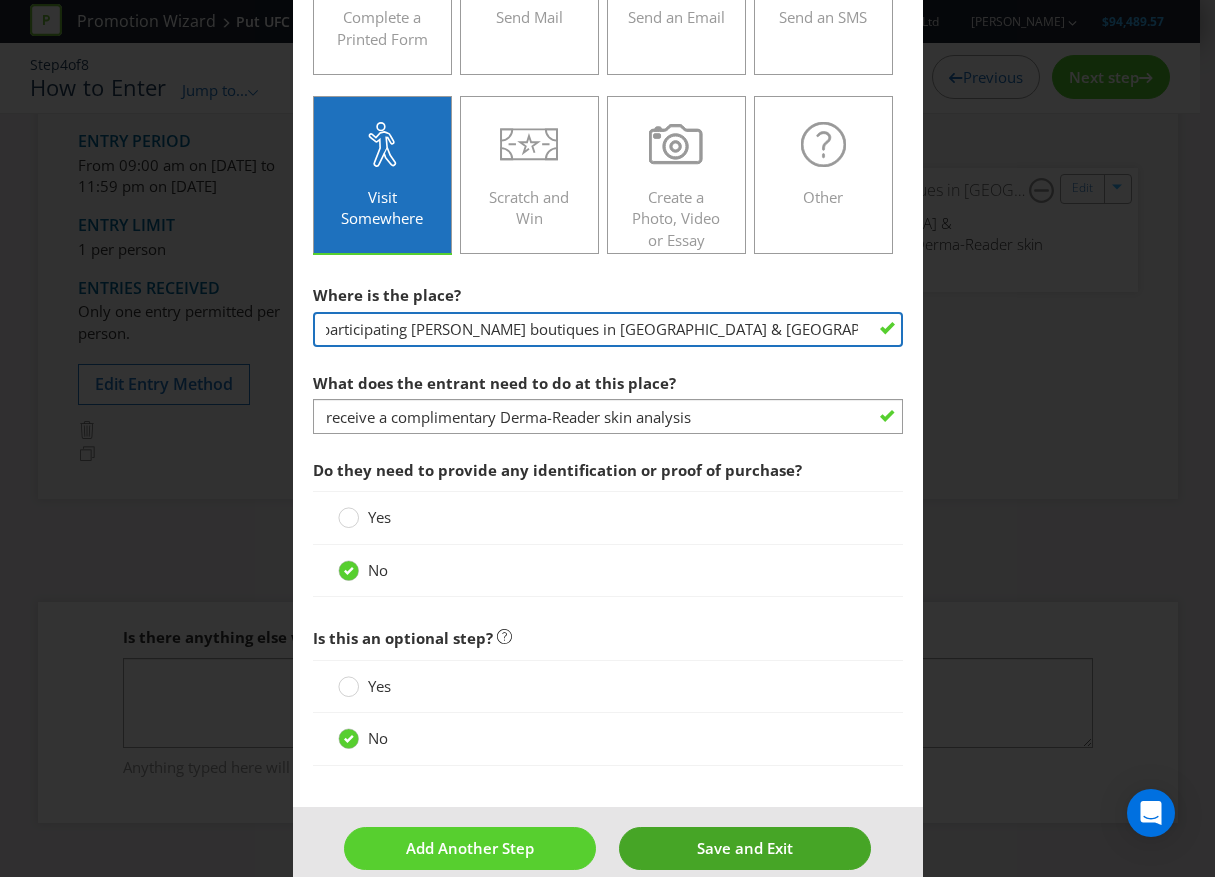 type on "any participating Kiehl's boutiques in Australia & New Zealand (excluding MECCA)" 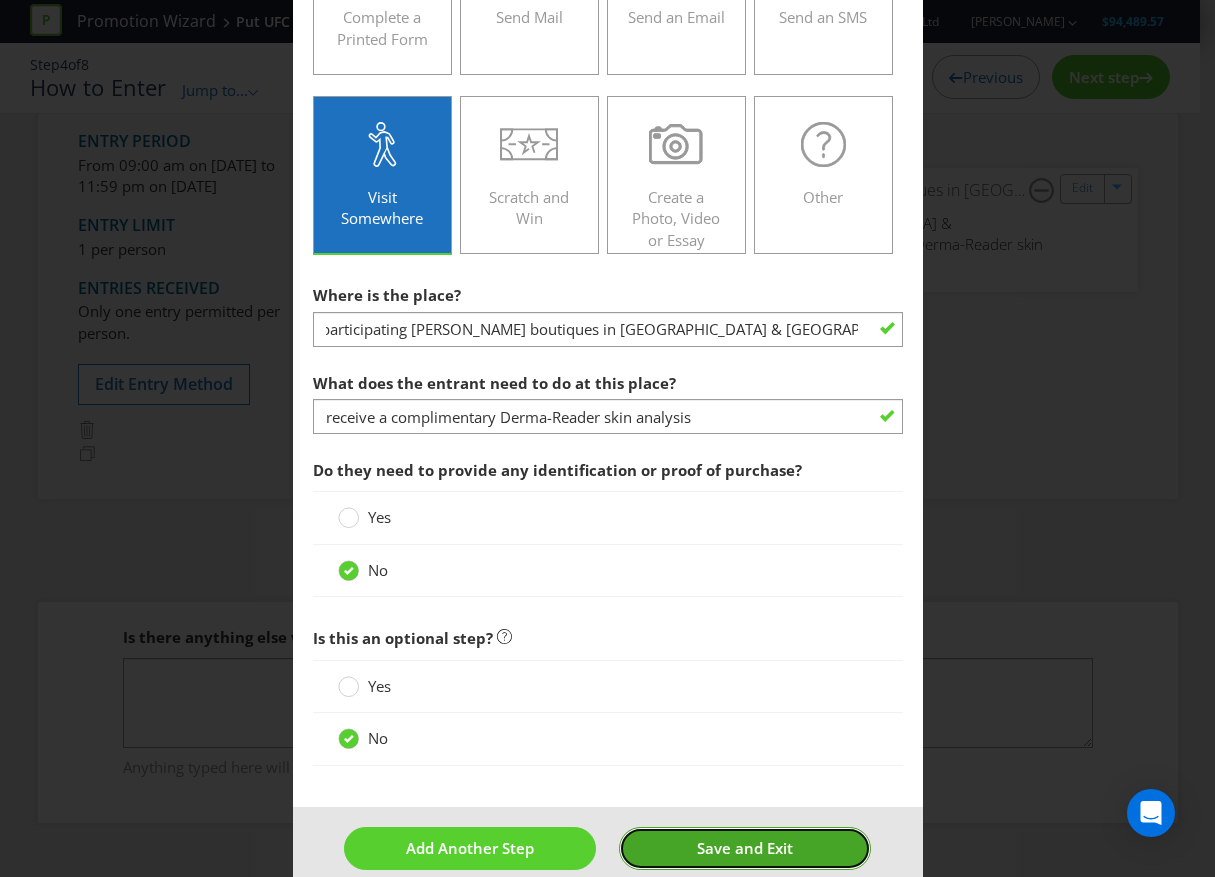 click on "Save and Exit" at bounding box center [745, 848] 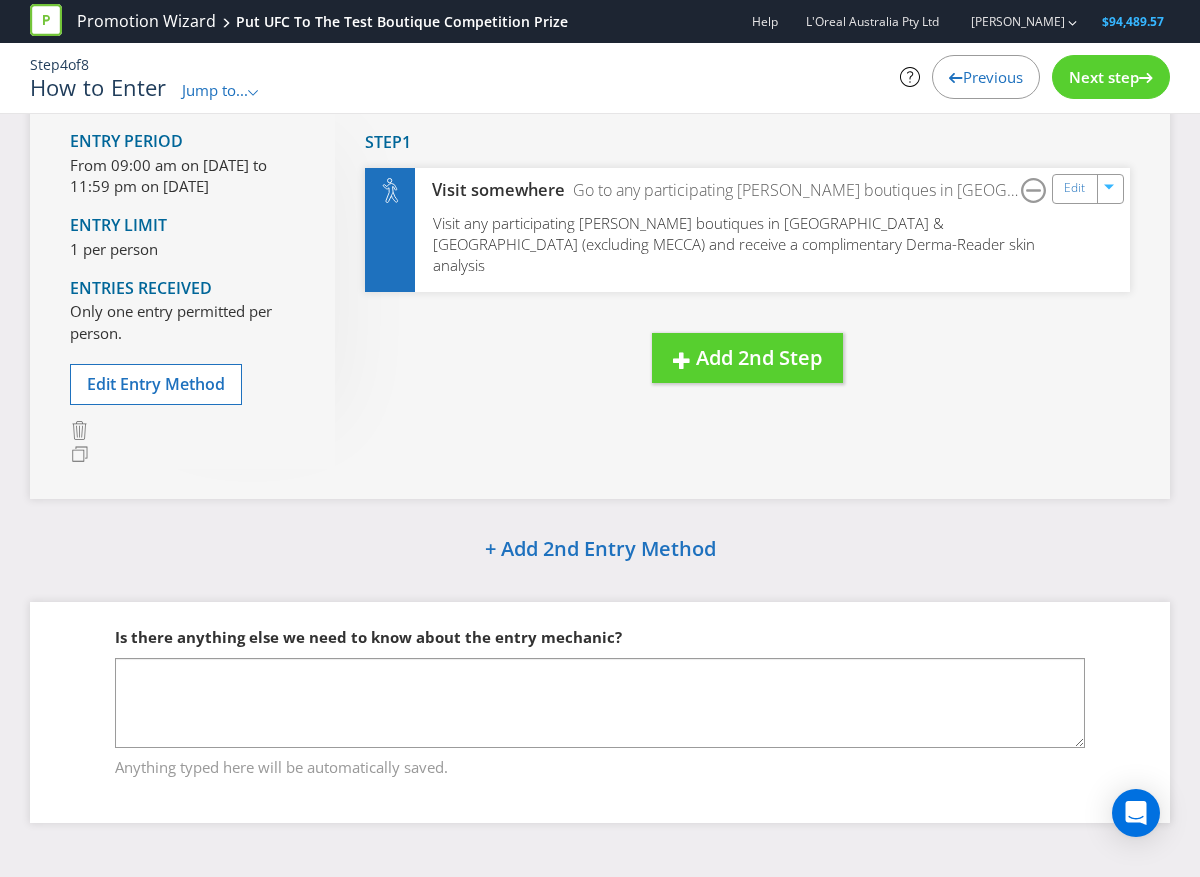 click on "Next step" at bounding box center (1104, 77) 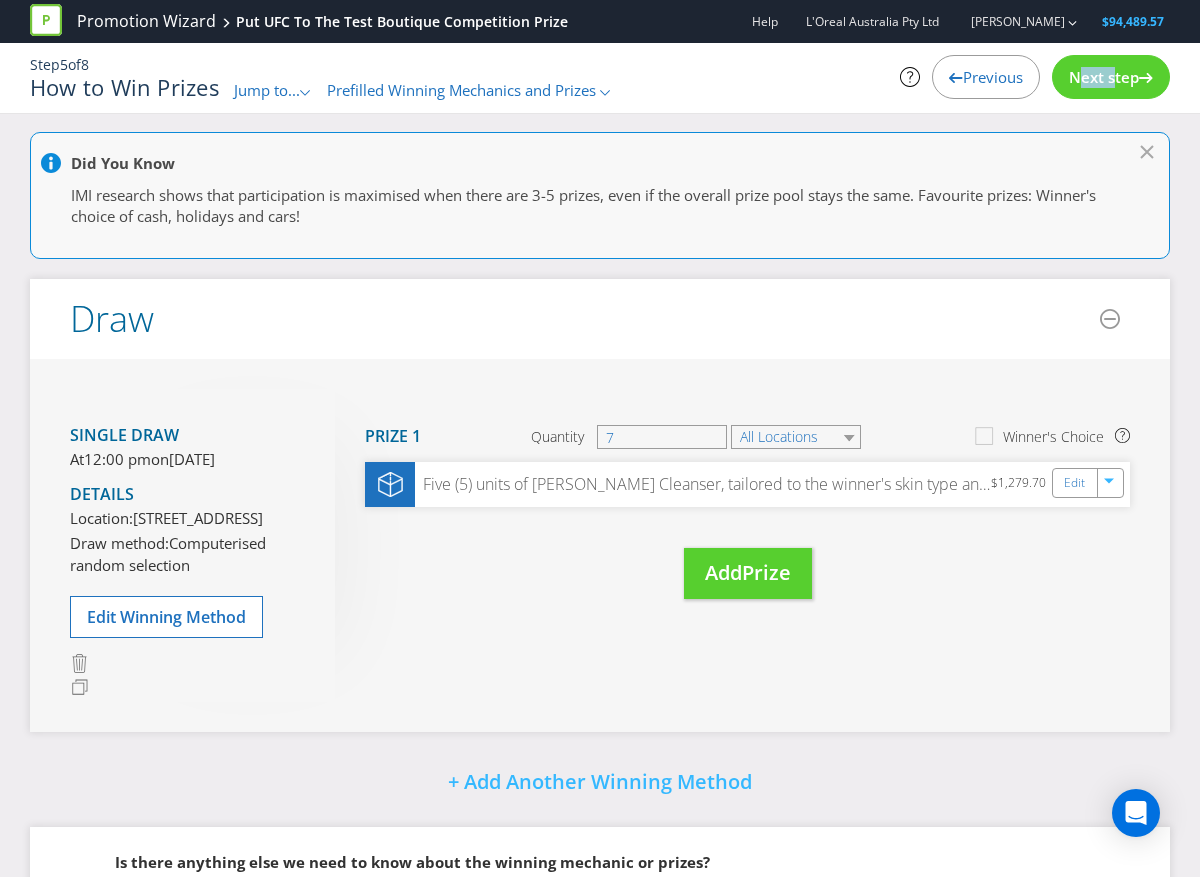 click on "Next step" at bounding box center [1104, 77] 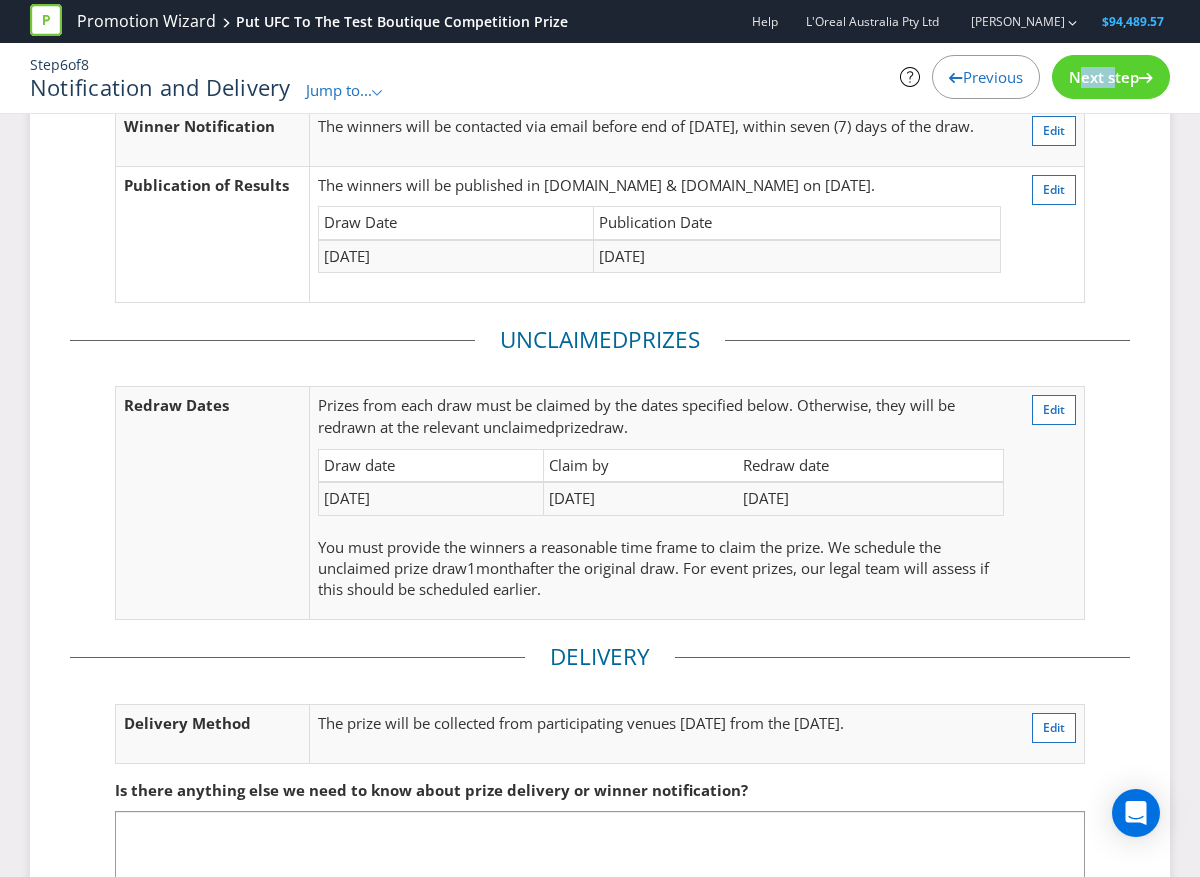 click on "Next step" at bounding box center [1104, 77] 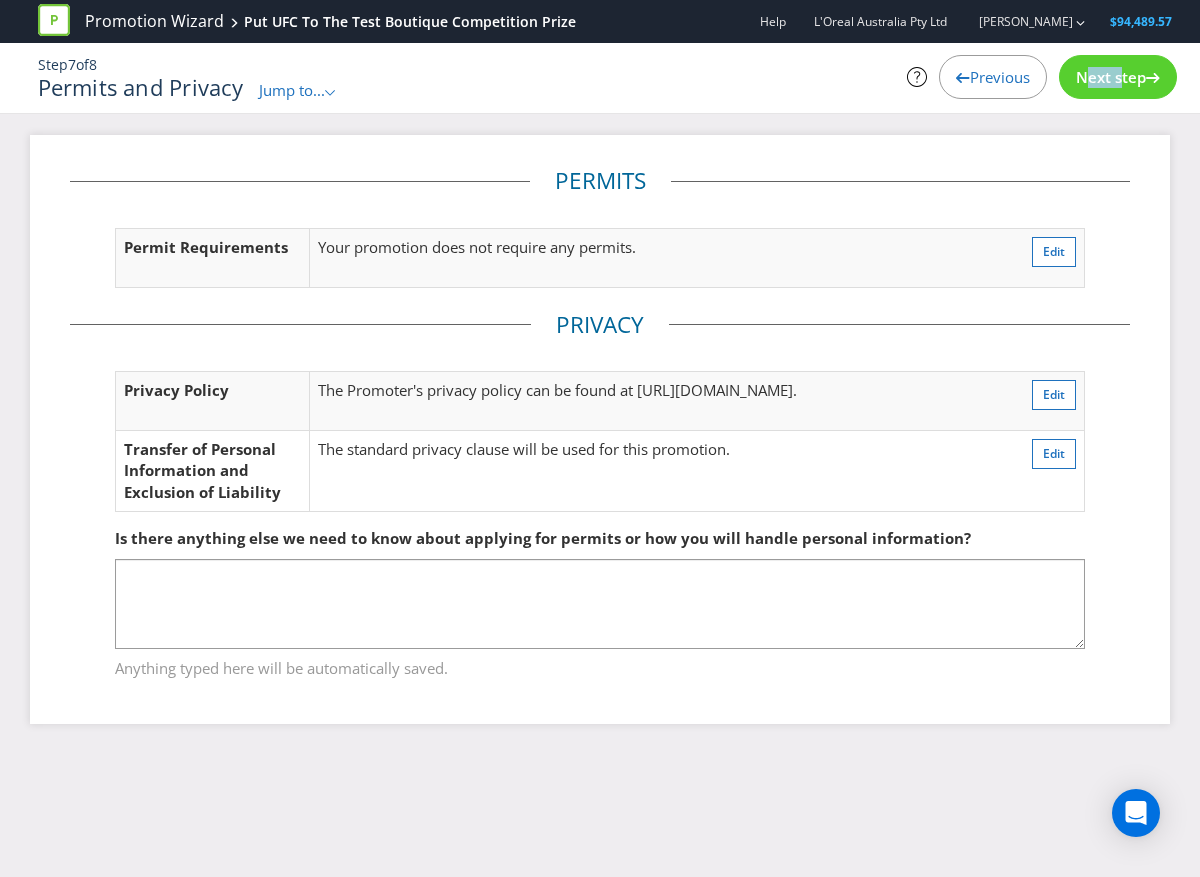 scroll, scrollTop: 0, scrollLeft: 0, axis: both 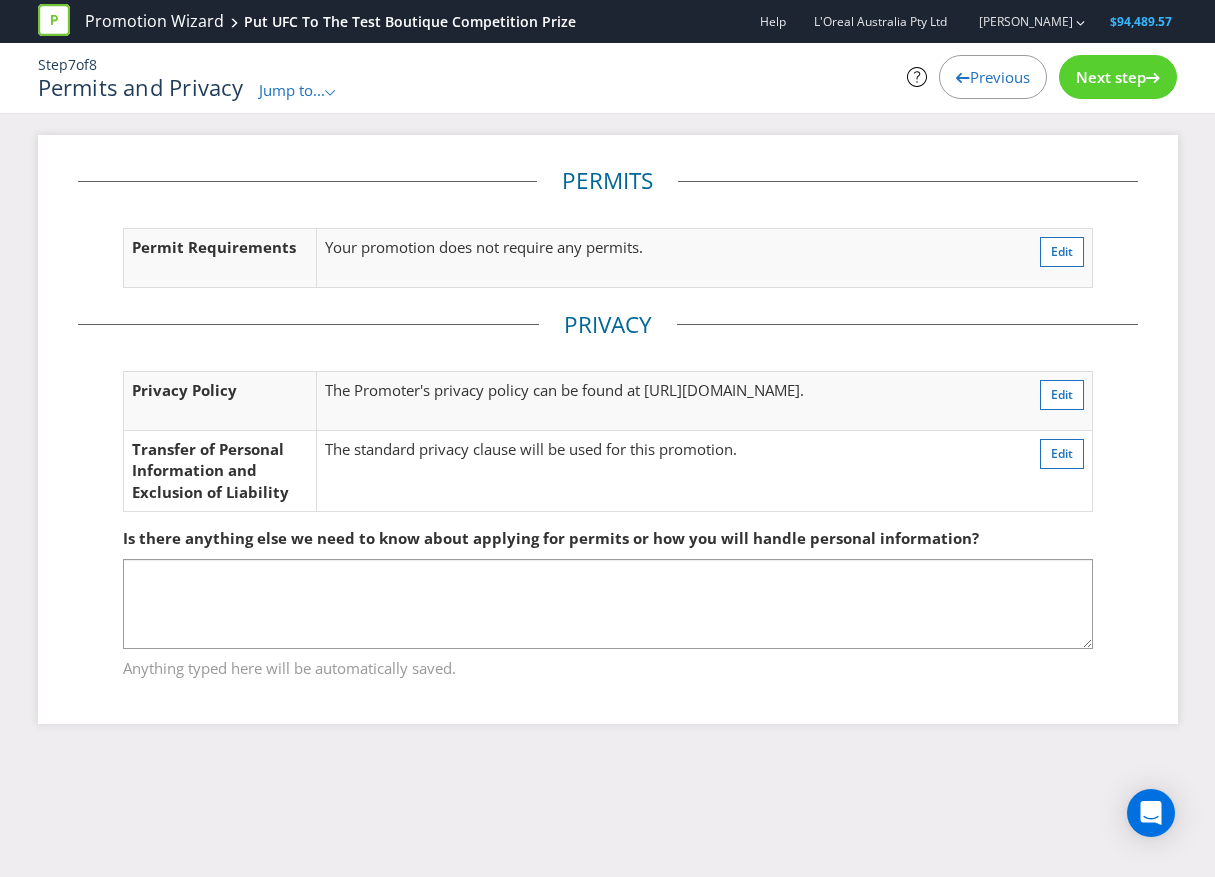 click on "Next step" at bounding box center (1118, 77) 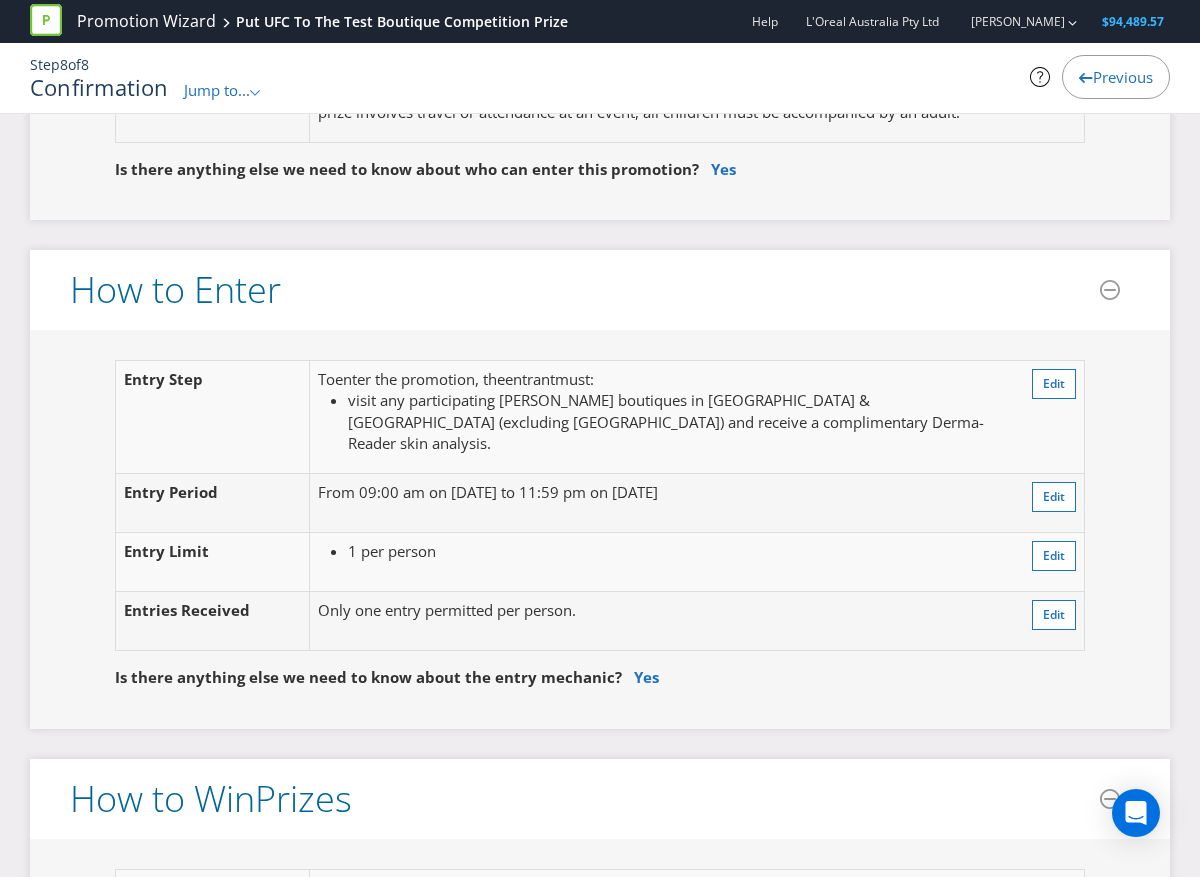 scroll, scrollTop: 1600, scrollLeft: 0, axis: vertical 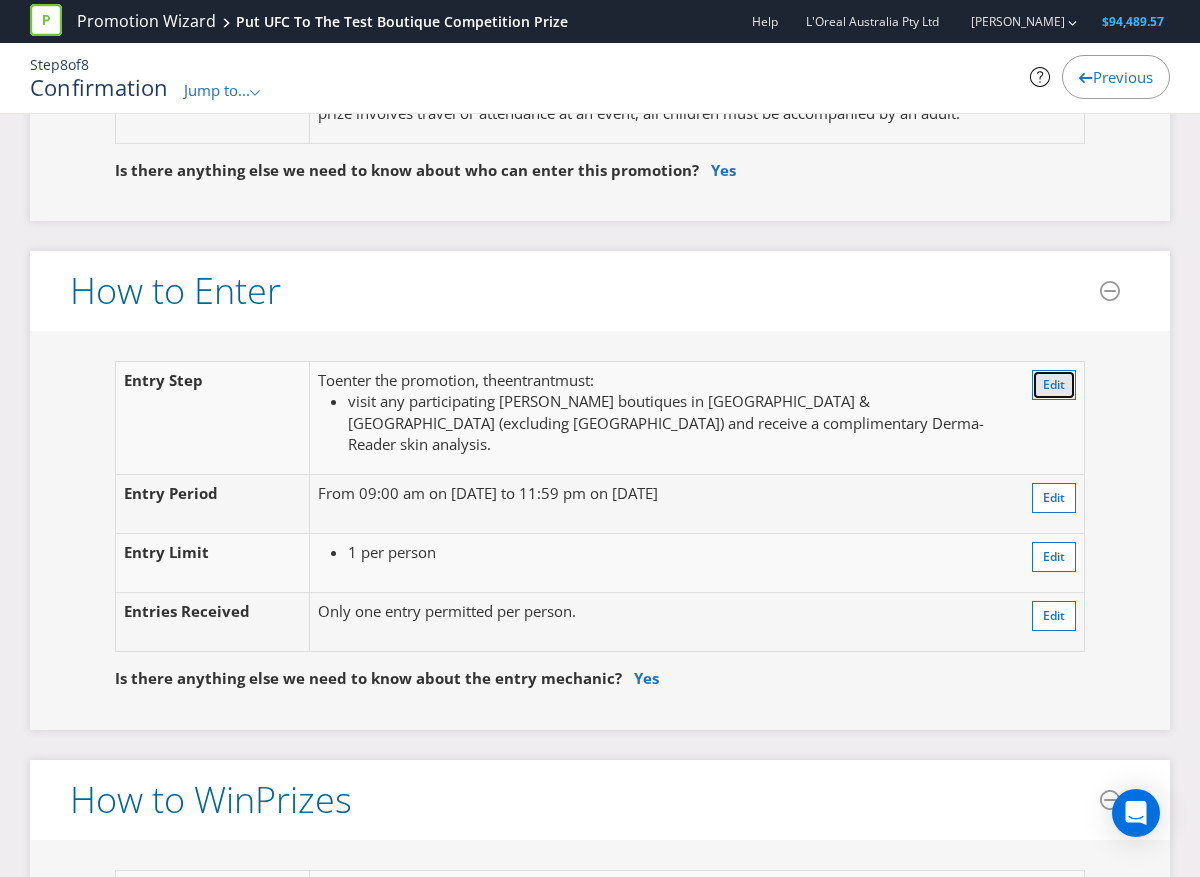 click on "Edit" at bounding box center [1054, 385] 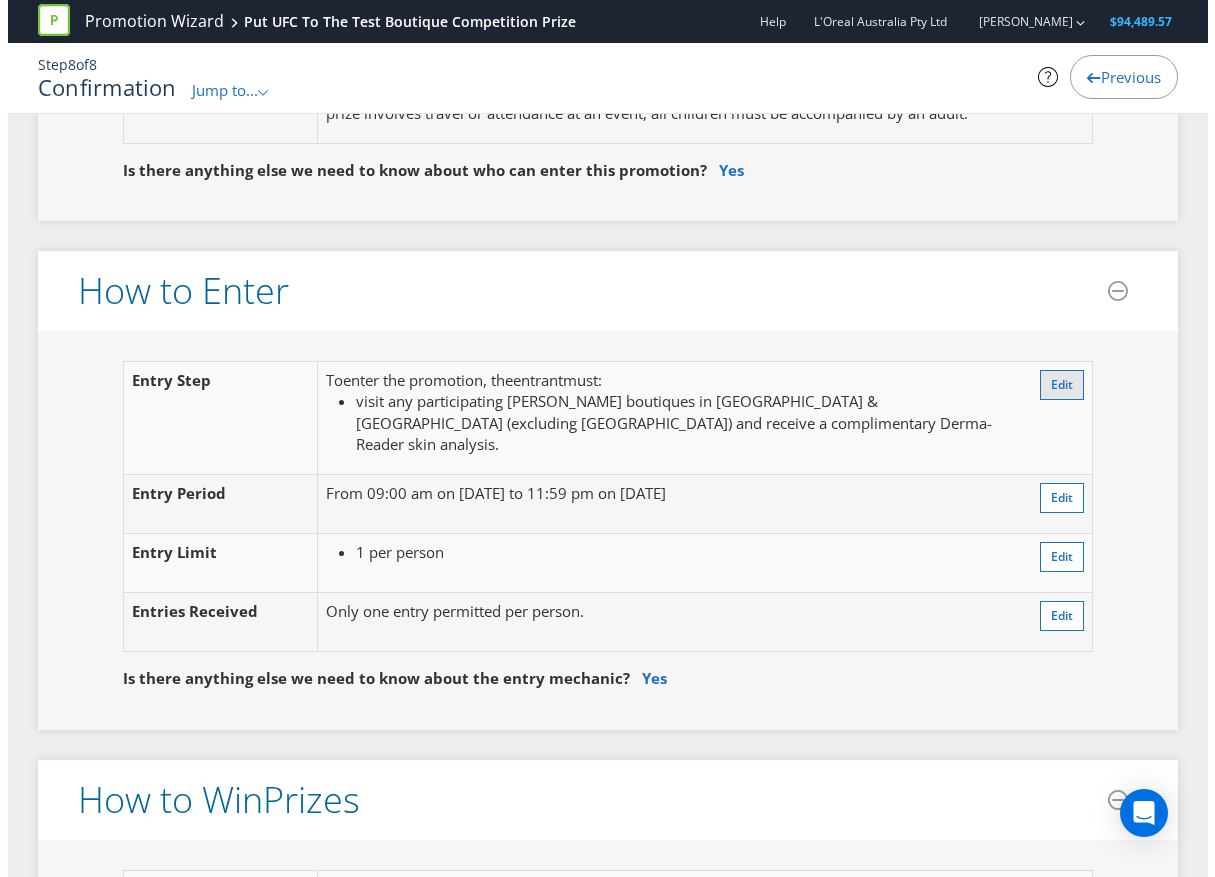 scroll, scrollTop: 151, scrollLeft: 0, axis: vertical 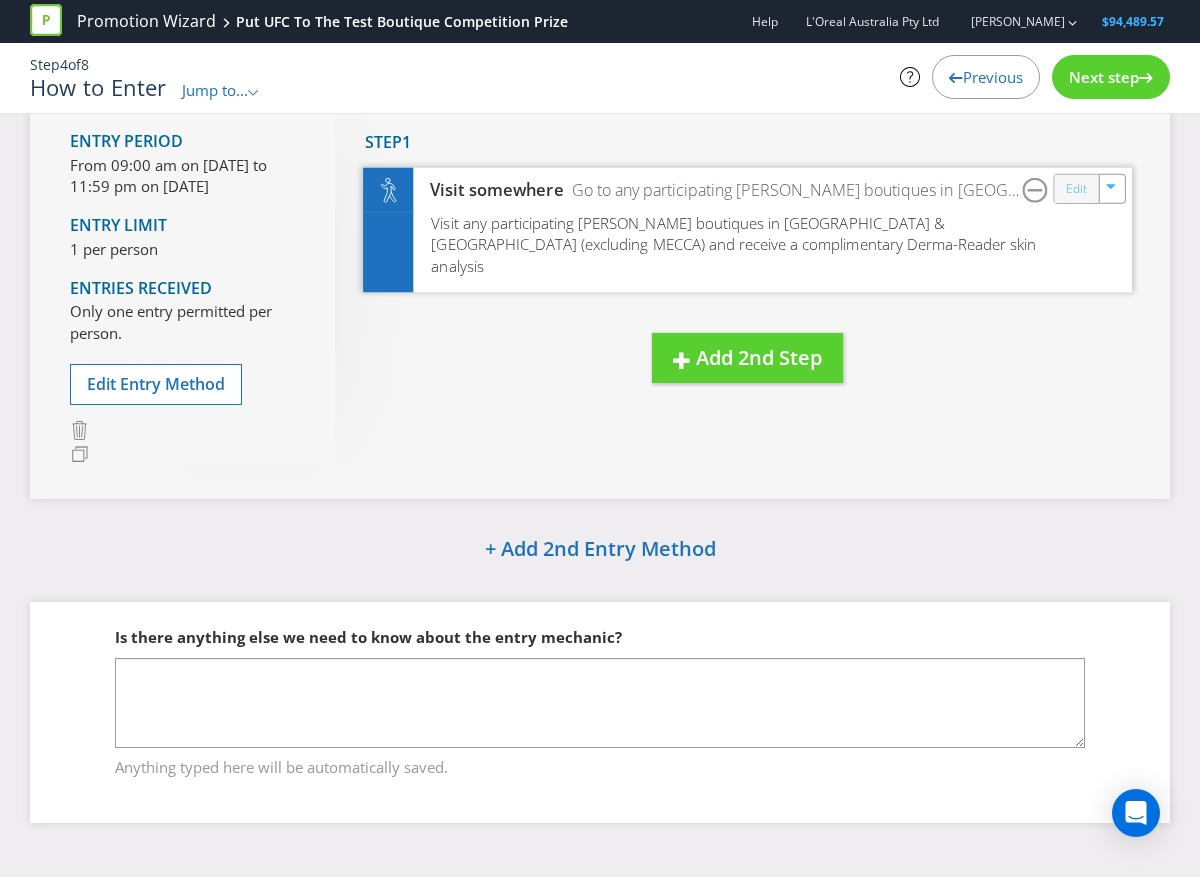 click on "Edit" at bounding box center (1076, 188) 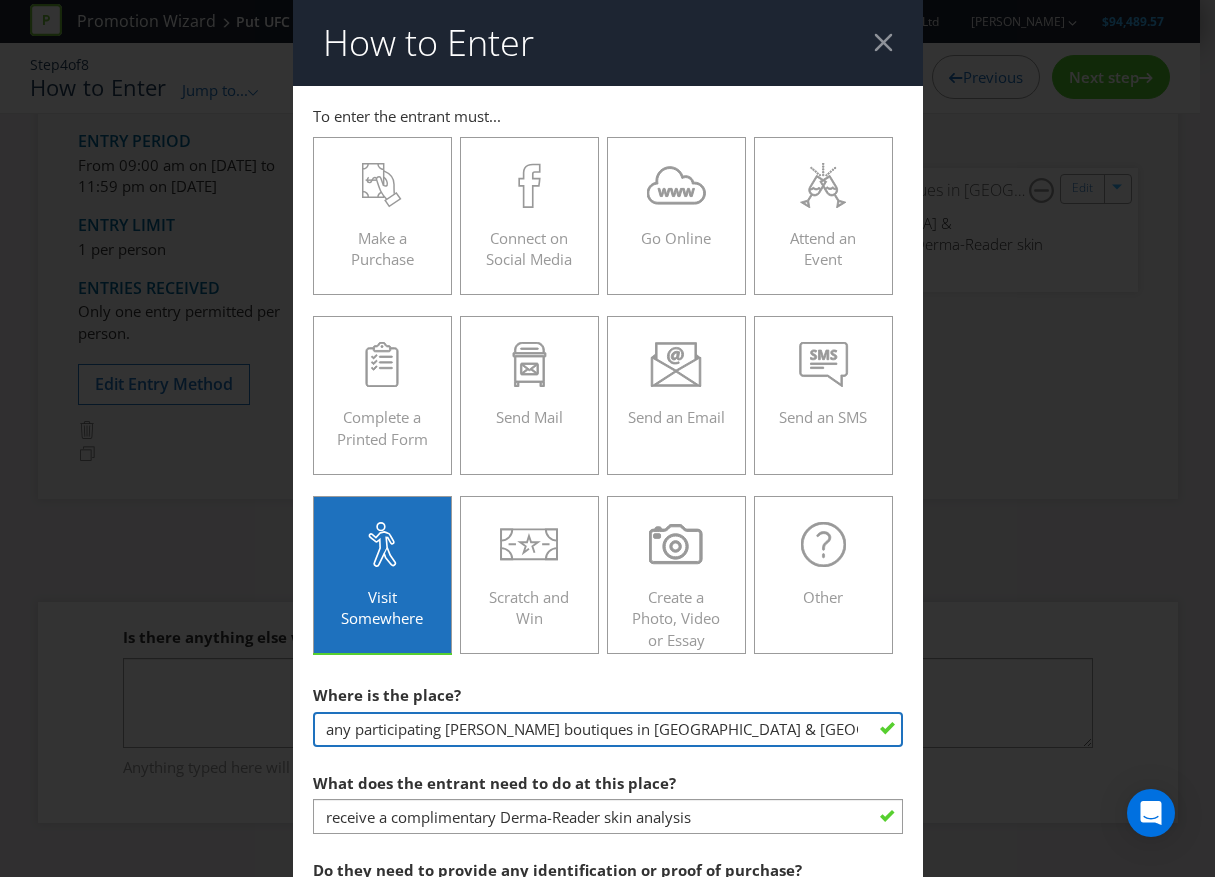 click on "any participating Kiehl's boutiques in Australia & New Zealand (excluding MECCA)" at bounding box center [608, 729] 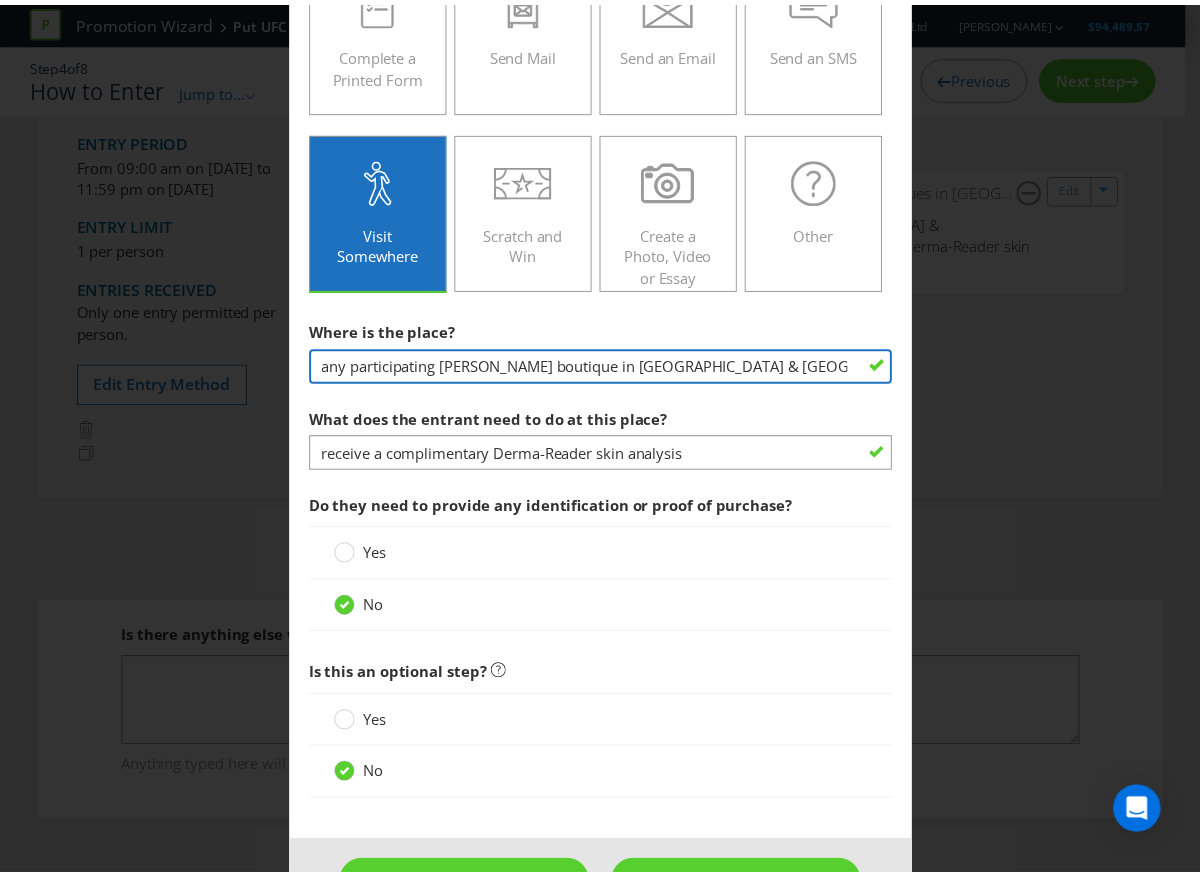 scroll, scrollTop: 428, scrollLeft: 0, axis: vertical 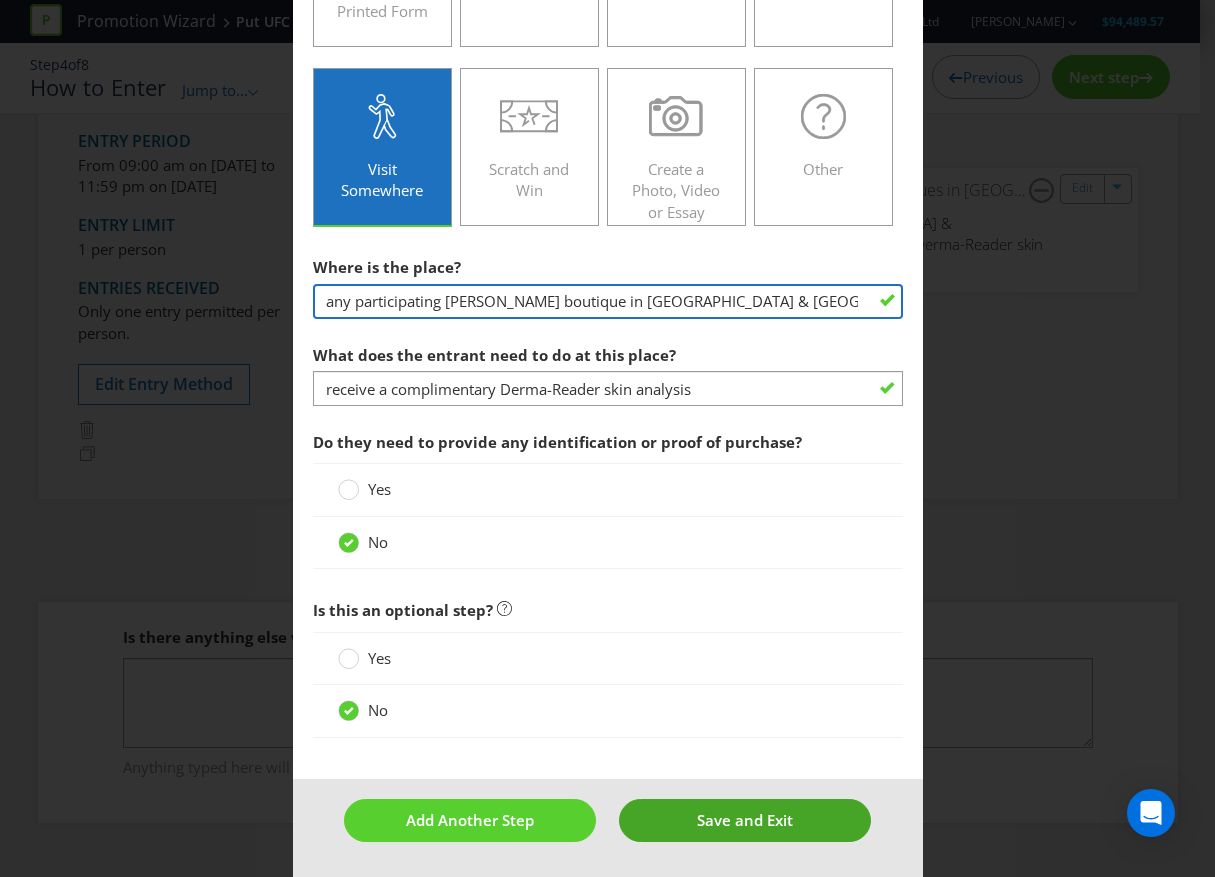 type on "any participating Kiehl's boutique in Australia & New Zealand (excluding MECCA)" 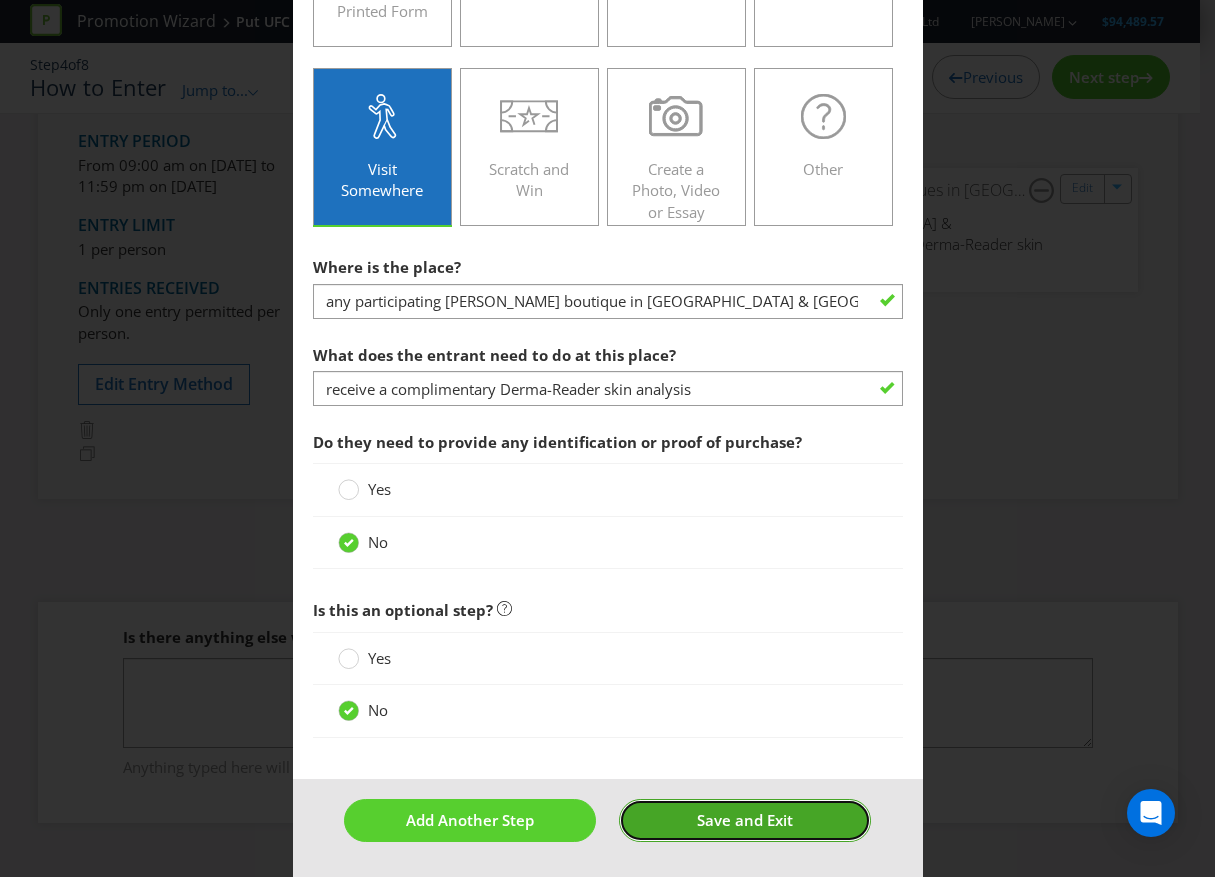 click on "Save and Exit" at bounding box center [745, 820] 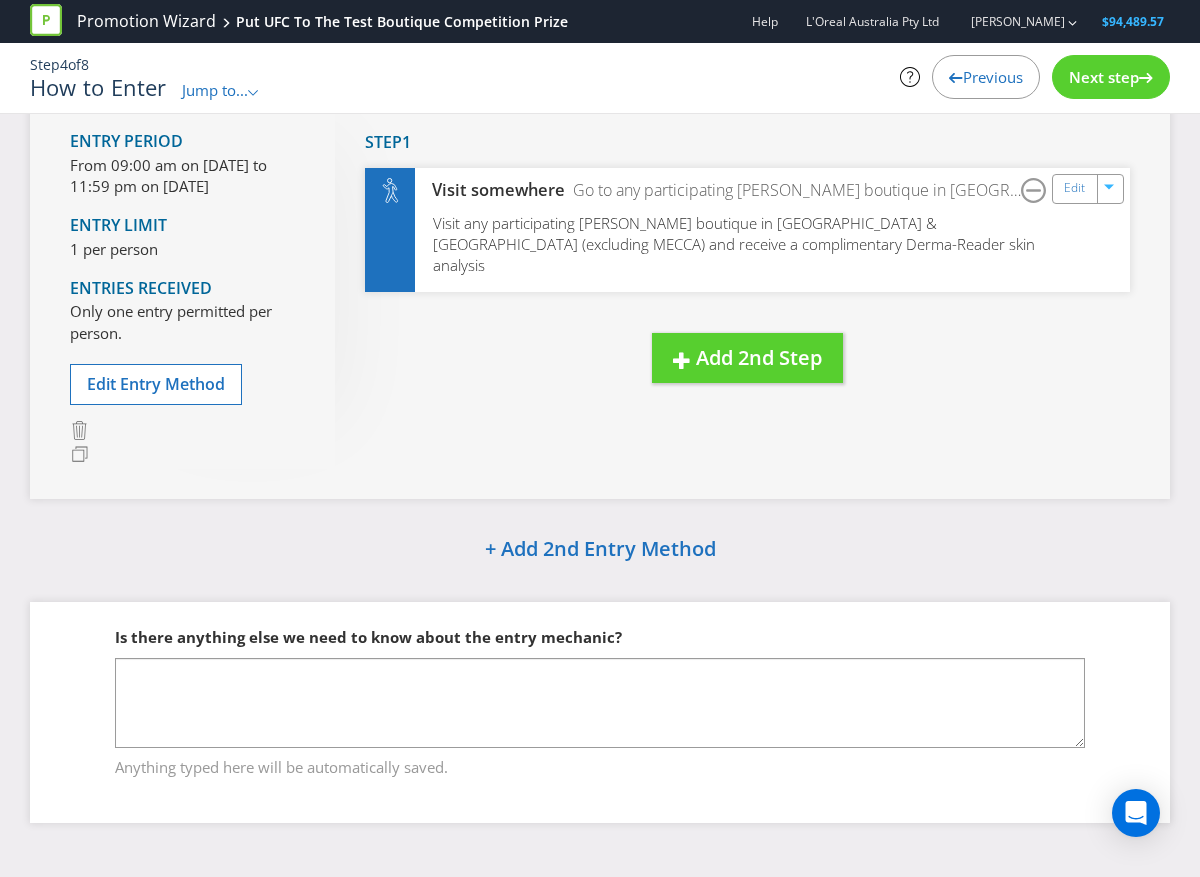 click on "Next step" at bounding box center [1104, 77] 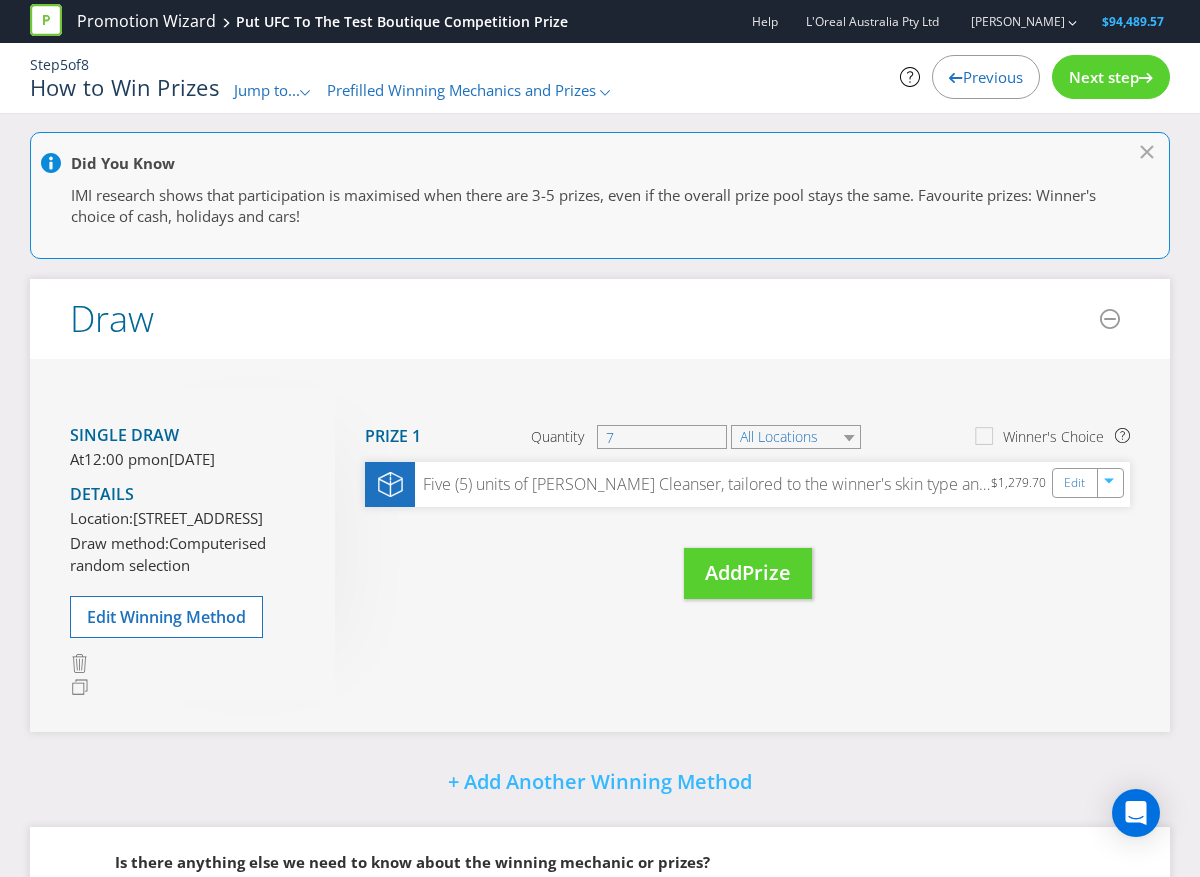 click on "Next step" at bounding box center [1104, 77] 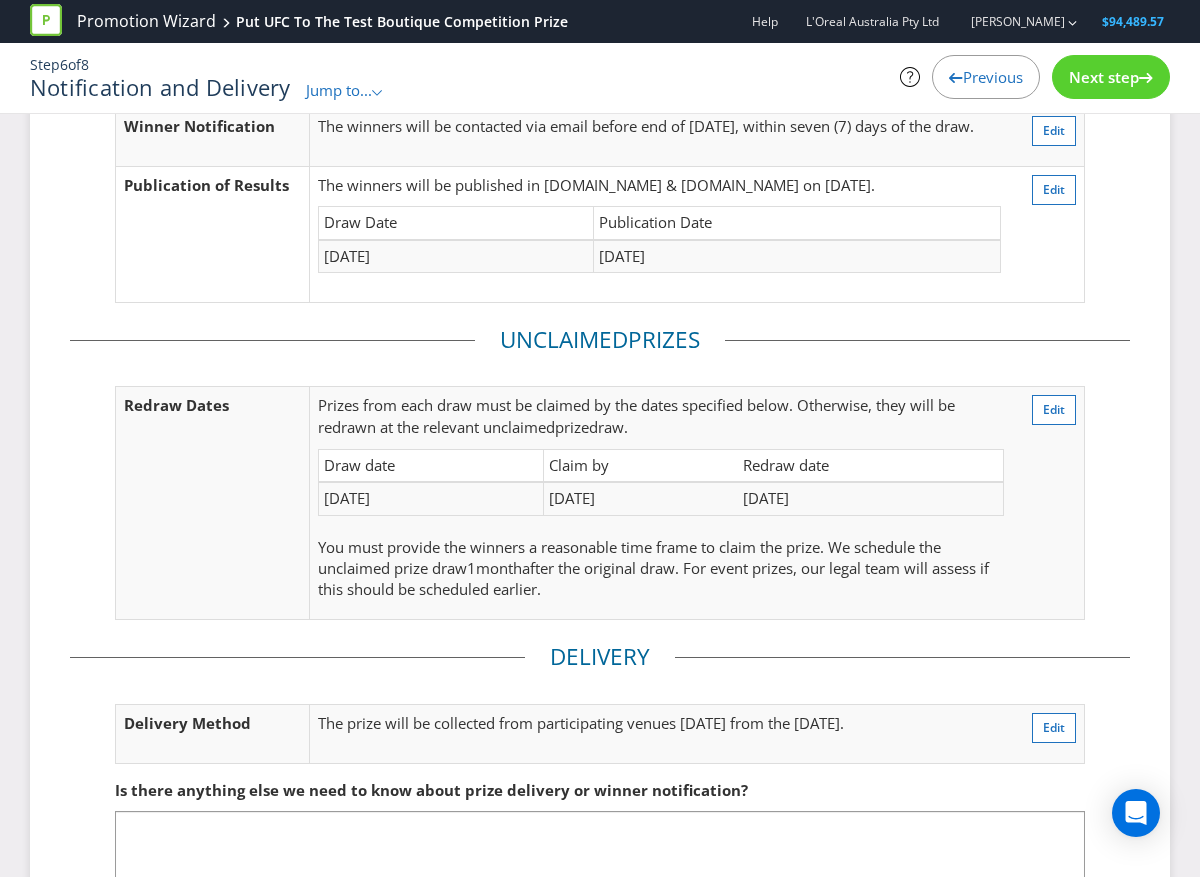 click on "Next step" at bounding box center [1104, 77] 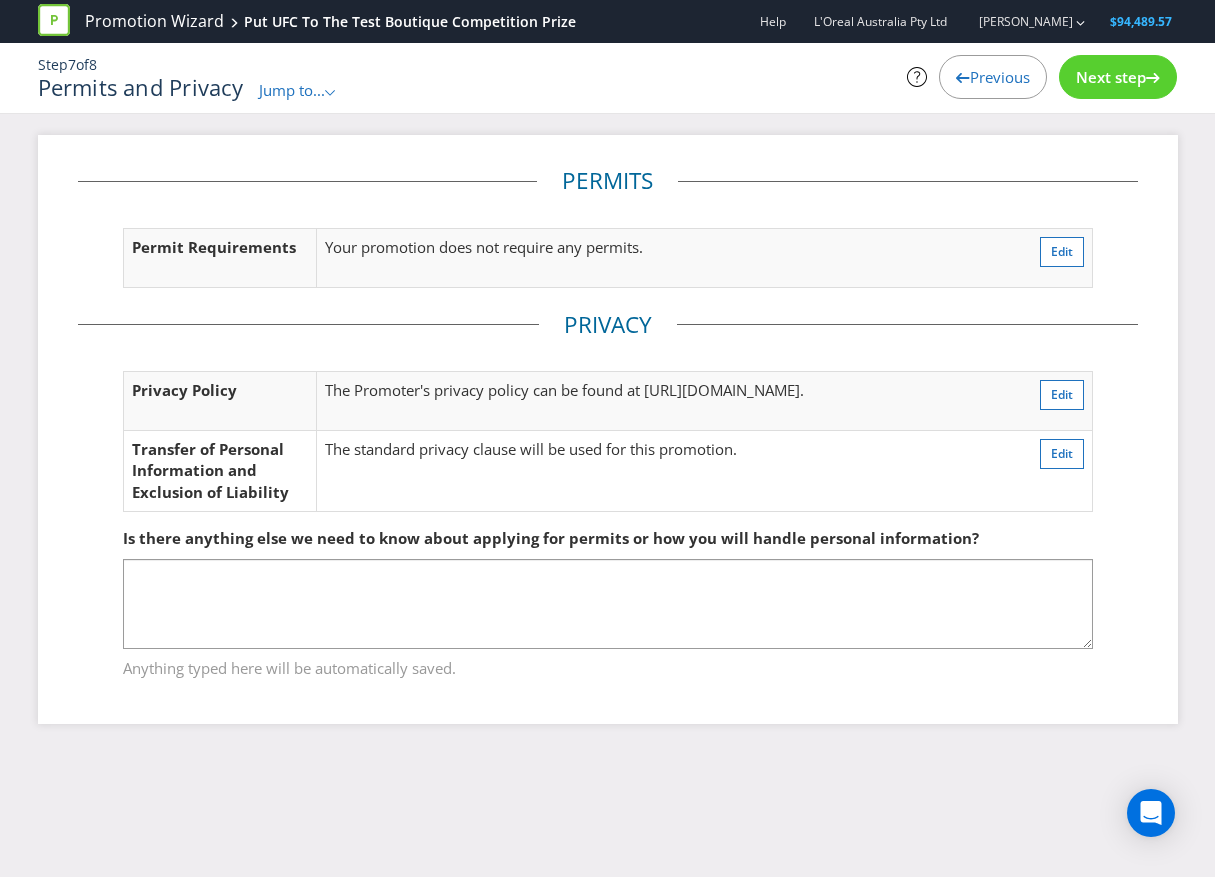 click on "Next step" at bounding box center (1111, 77) 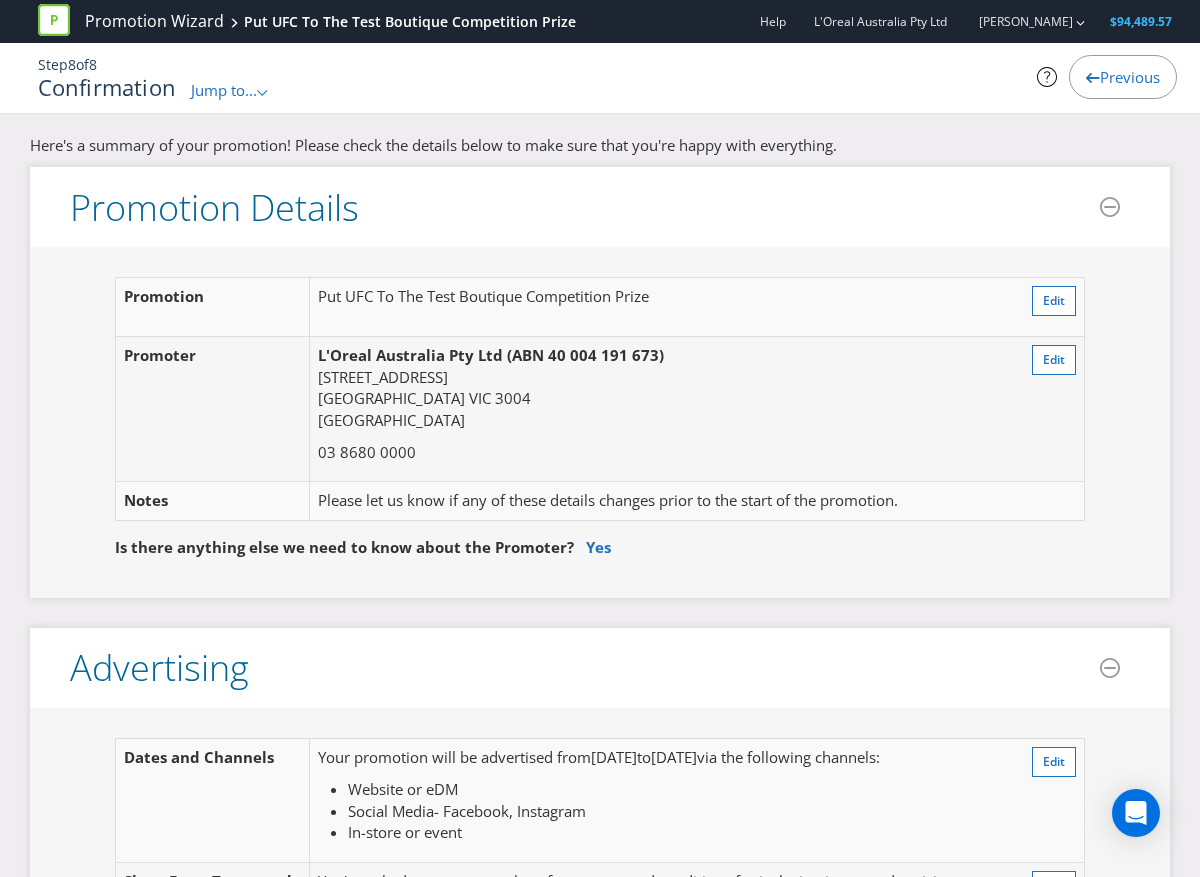 click on "Previous" at bounding box center (1130, 77) 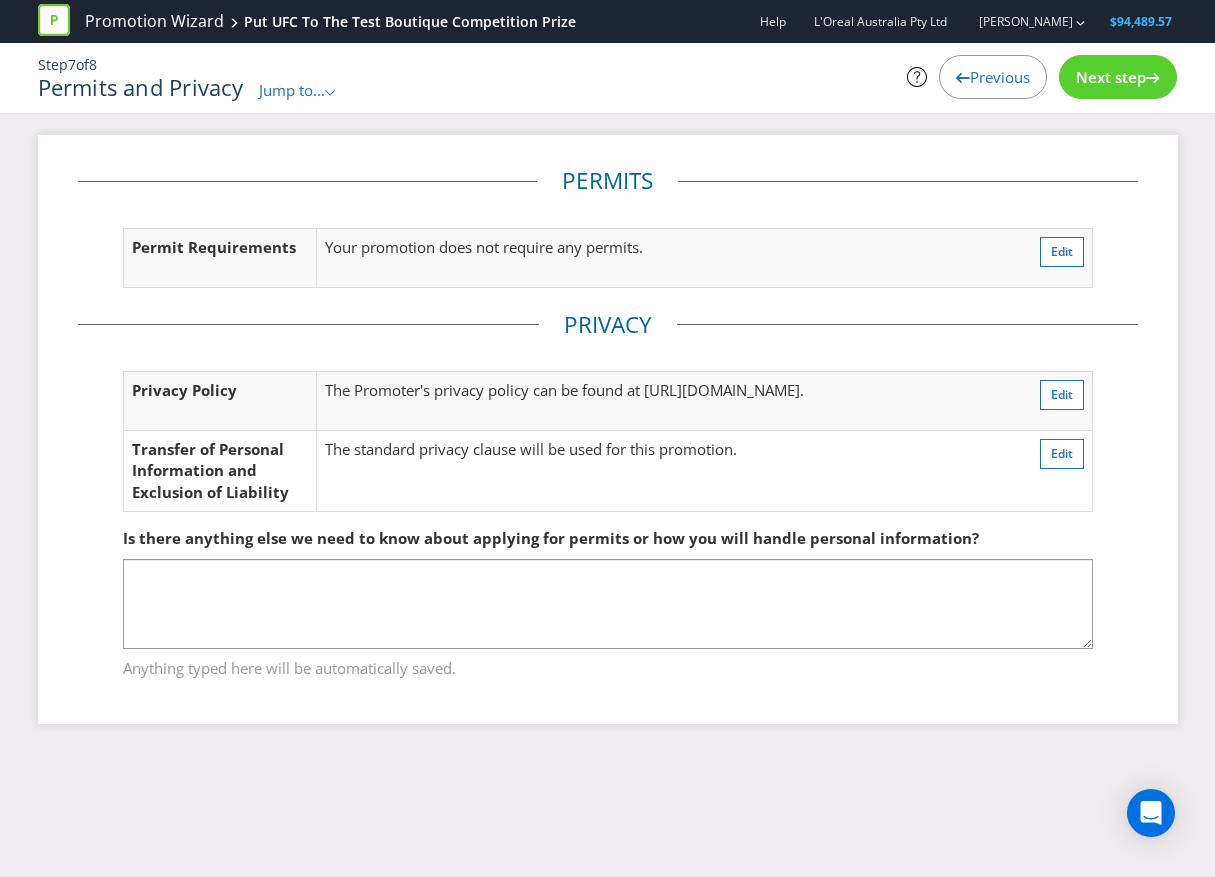 click on "Next step" at bounding box center [1111, 77] 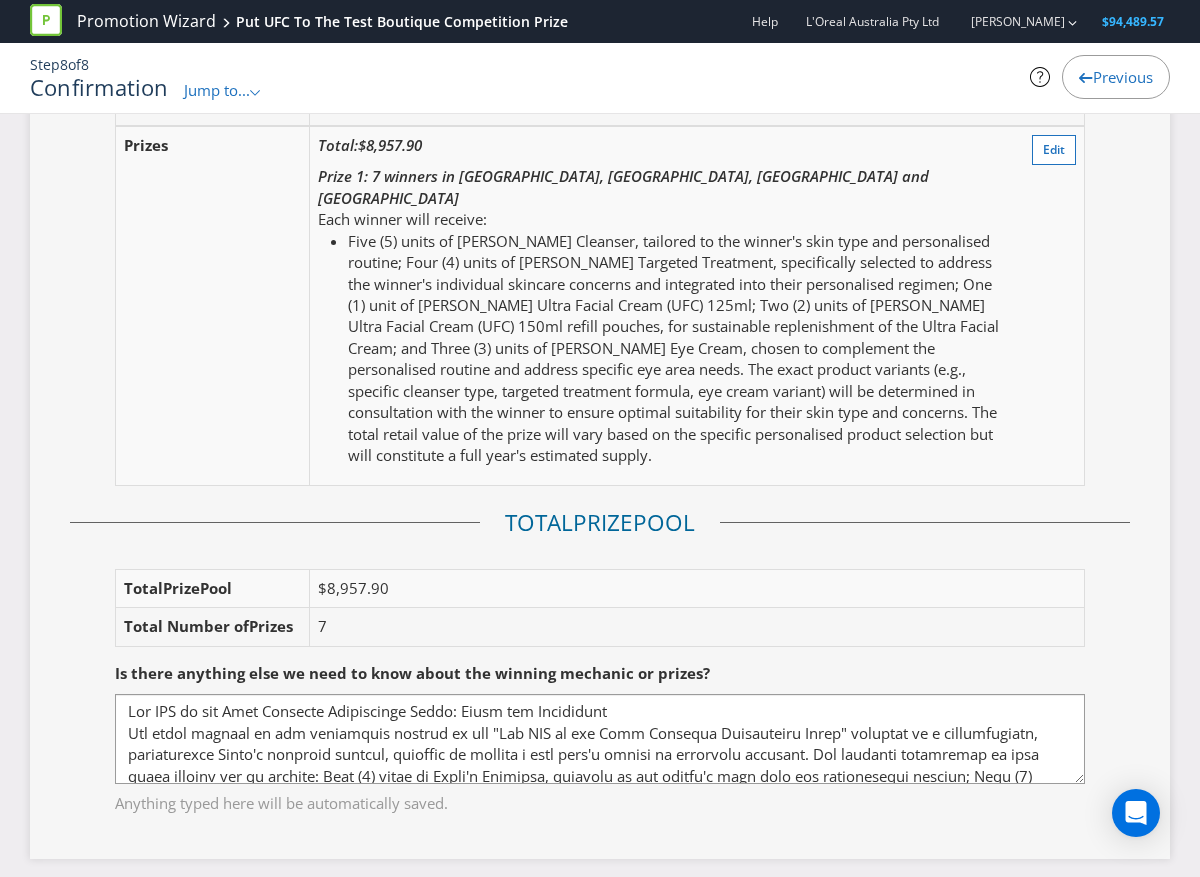 scroll, scrollTop: 2800, scrollLeft: 0, axis: vertical 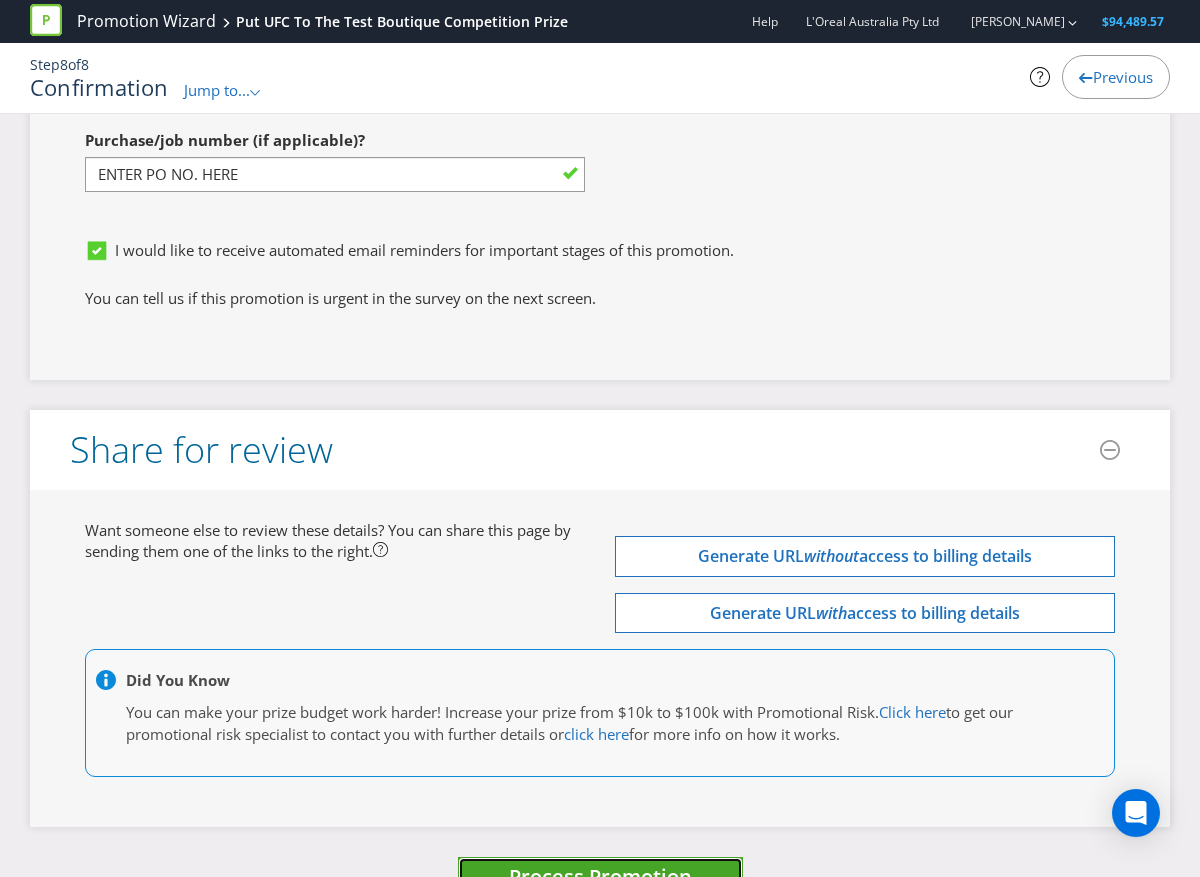 click on "Process Promotion" at bounding box center [600, 876] 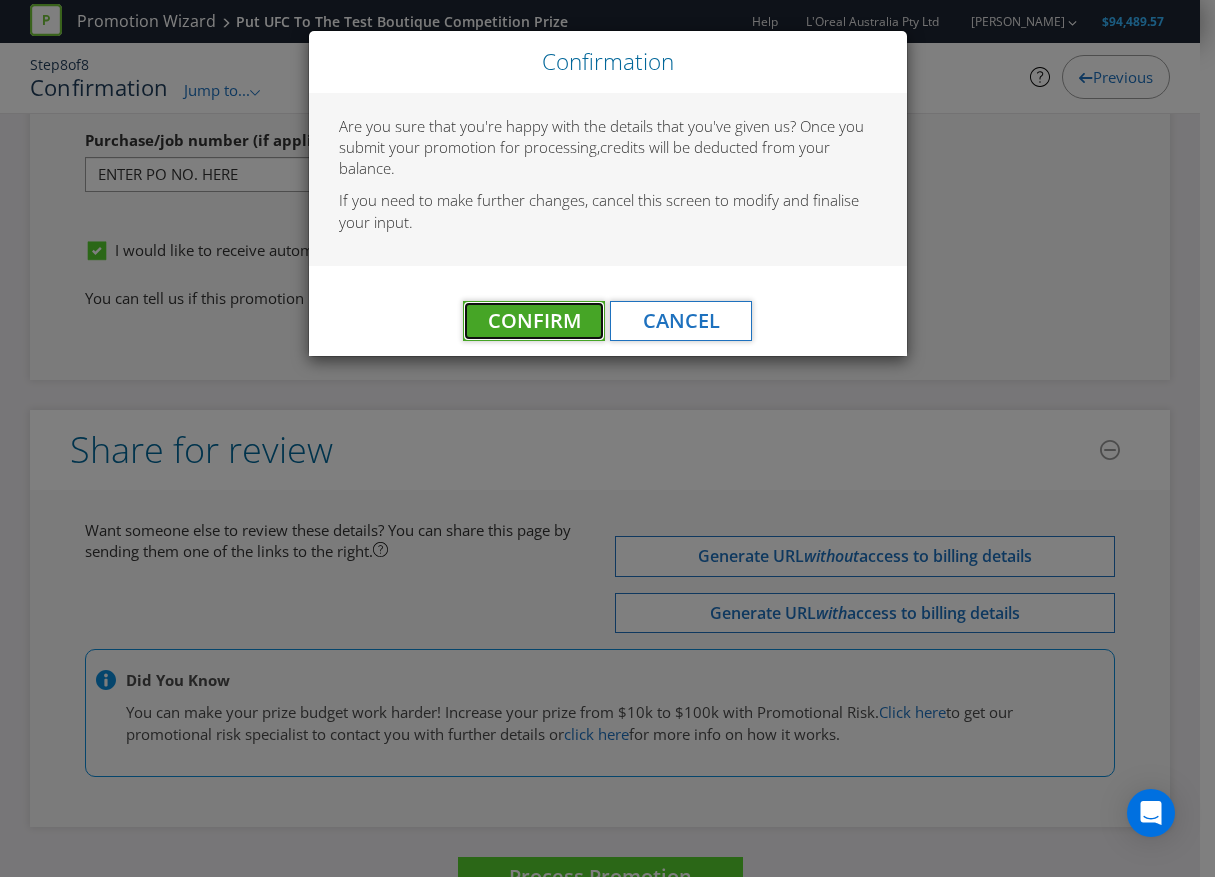 click on "Confirm" at bounding box center (534, 320) 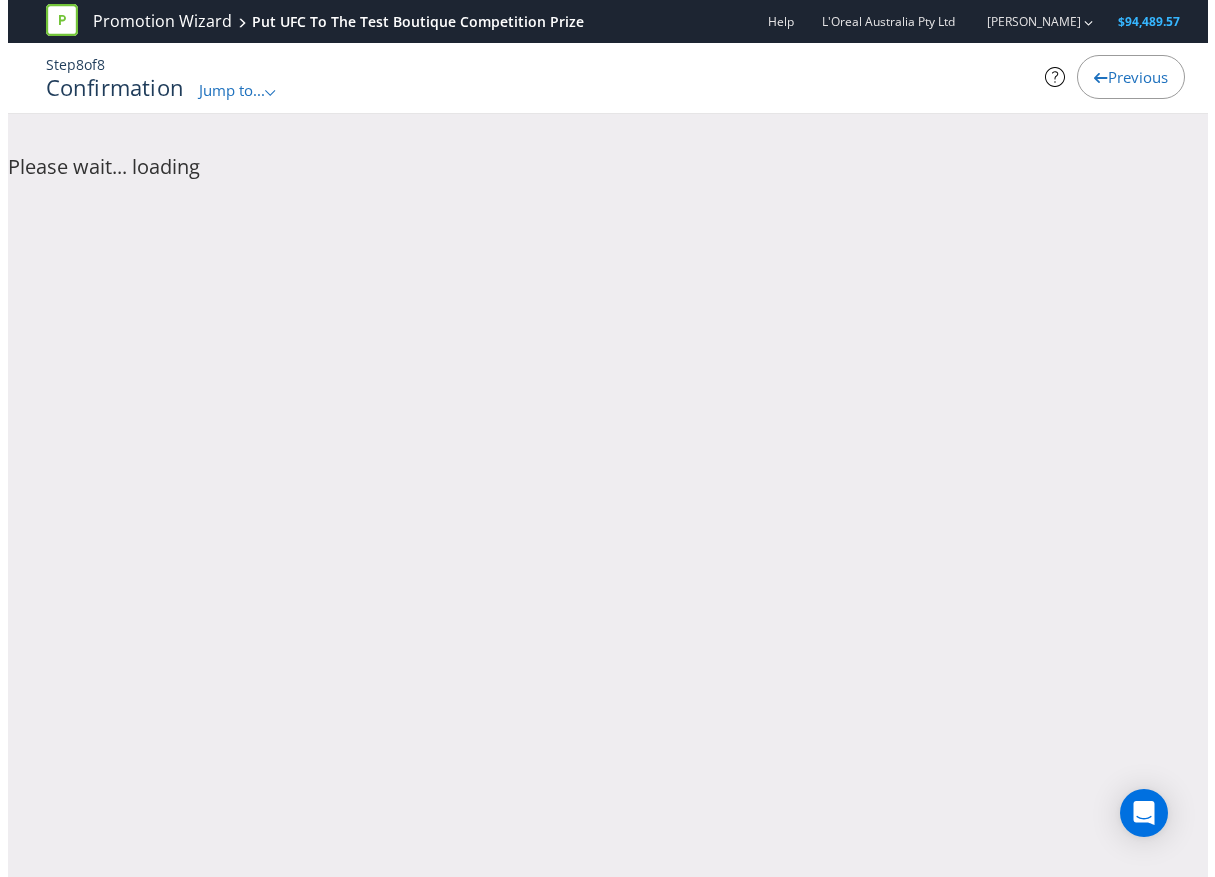 scroll, scrollTop: 0, scrollLeft: 0, axis: both 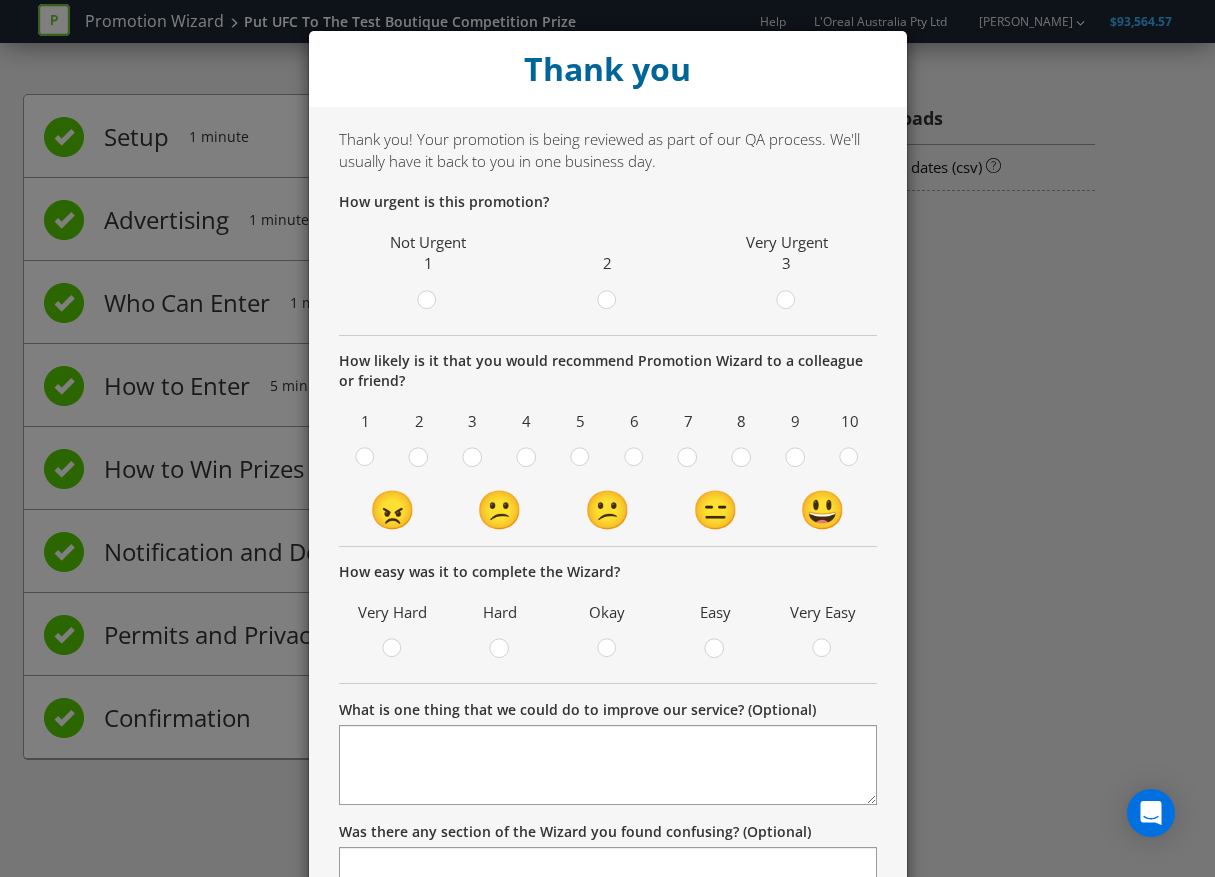 click at bounding box center [798, 303] 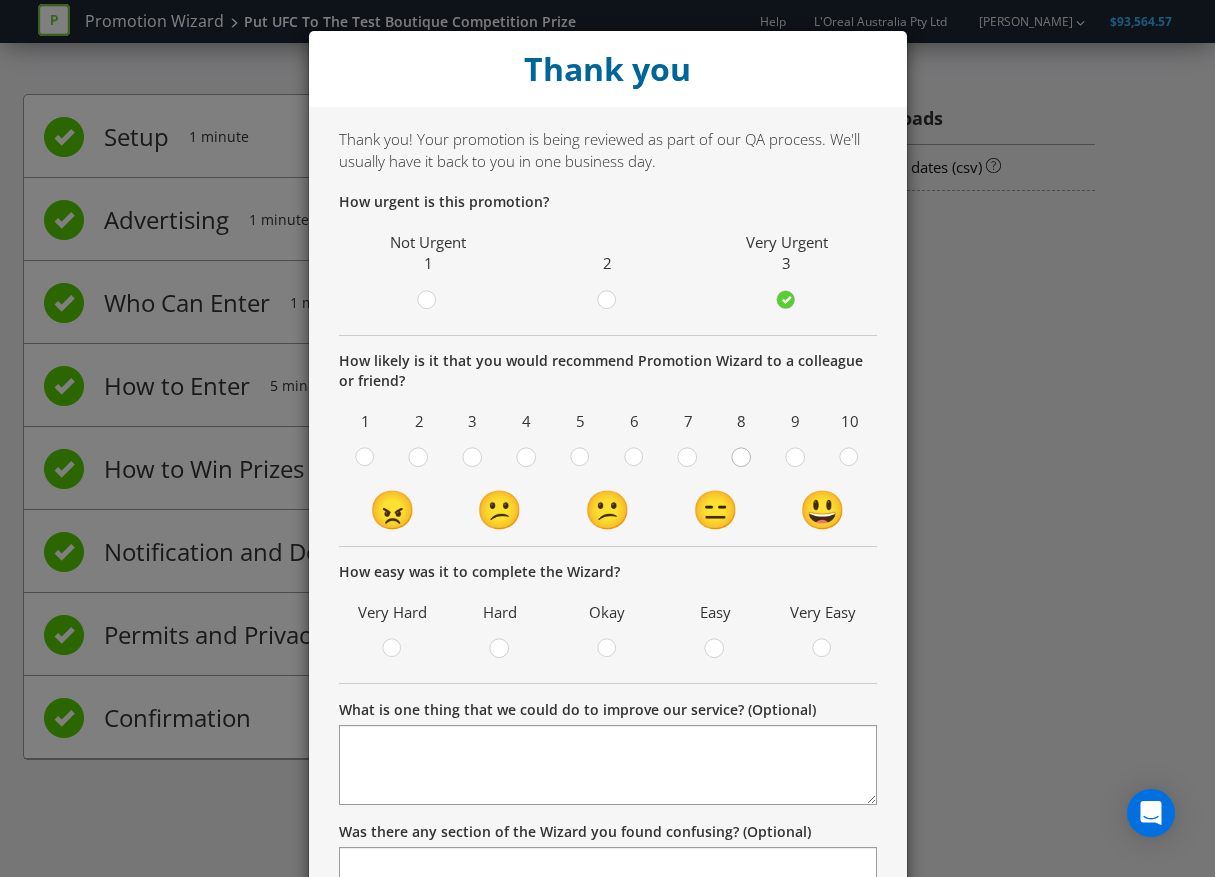 click 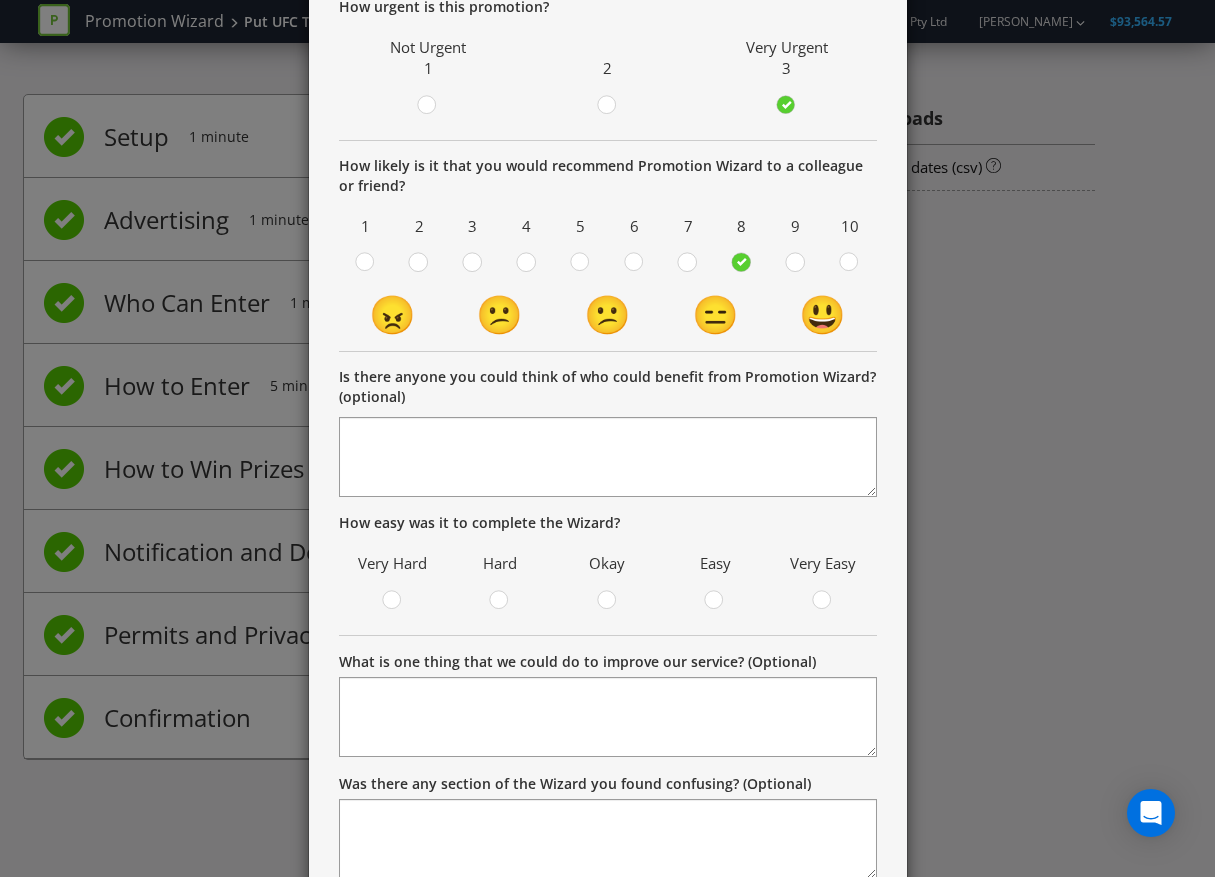 scroll, scrollTop: 200, scrollLeft: 0, axis: vertical 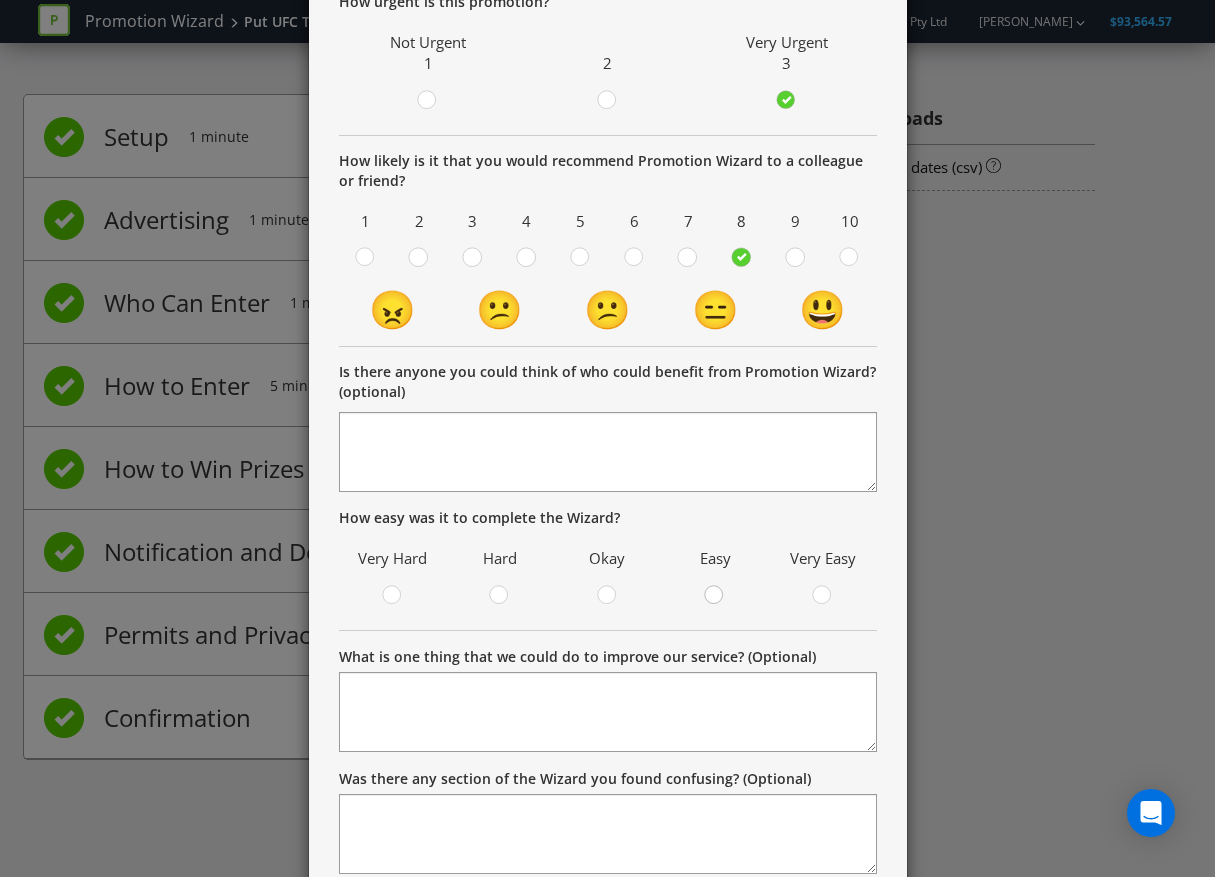 click 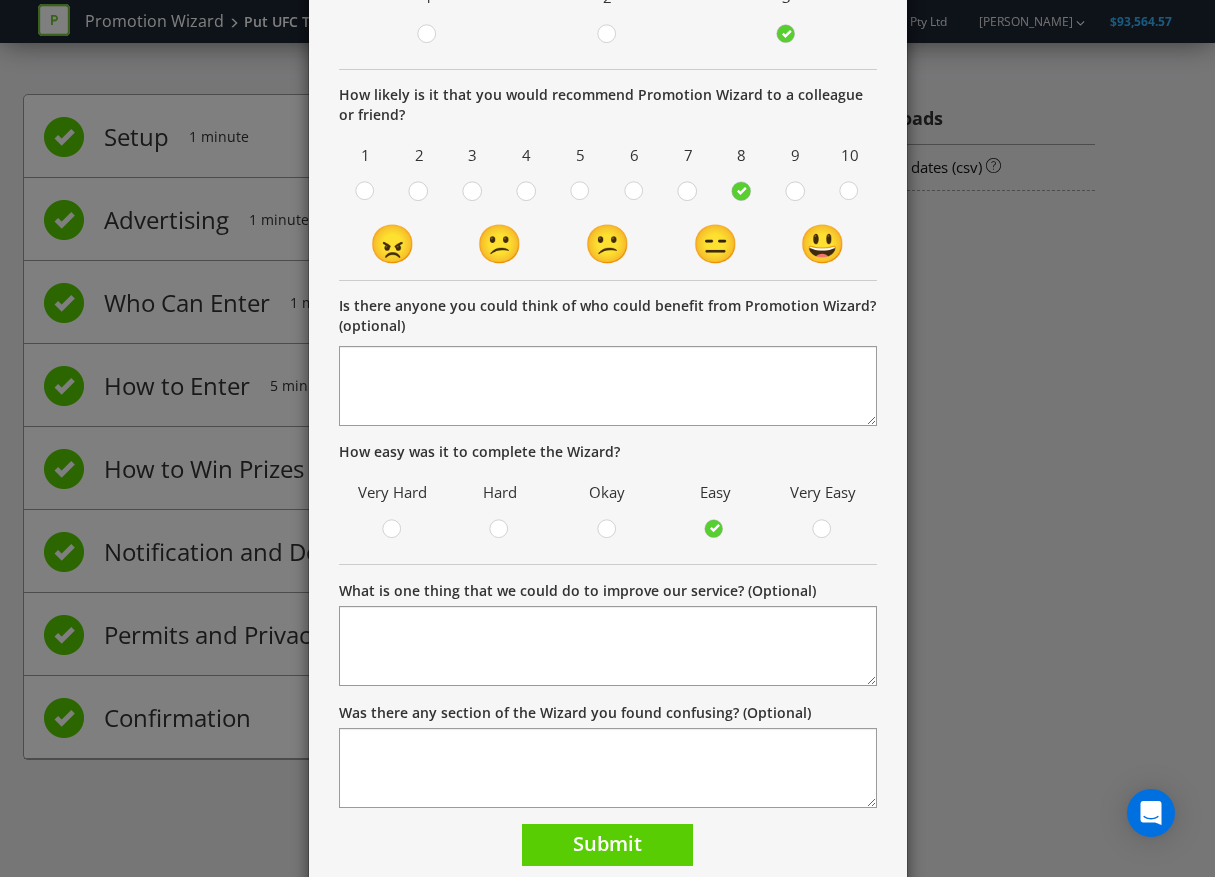 scroll, scrollTop: 339, scrollLeft: 0, axis: vertical 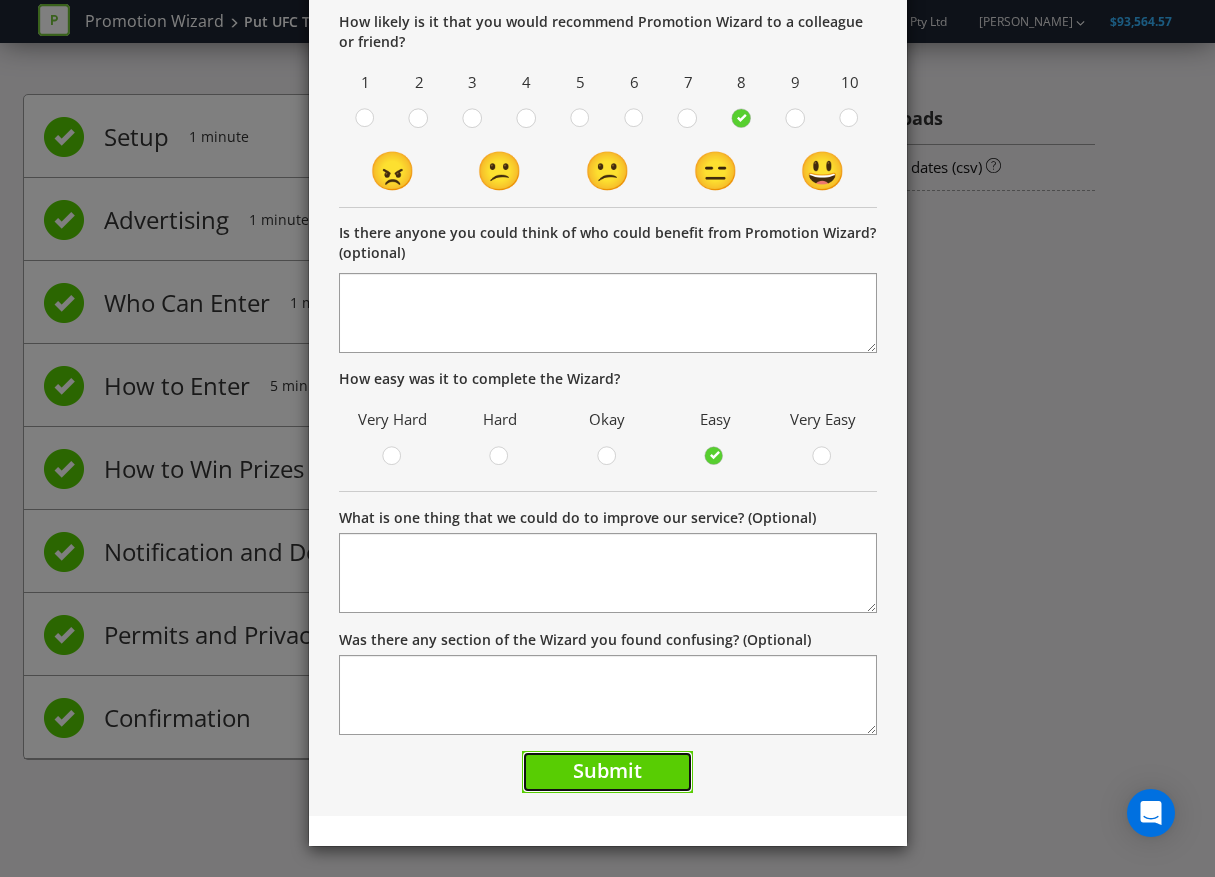 click on "Submit" at bounding box center [607, 772] 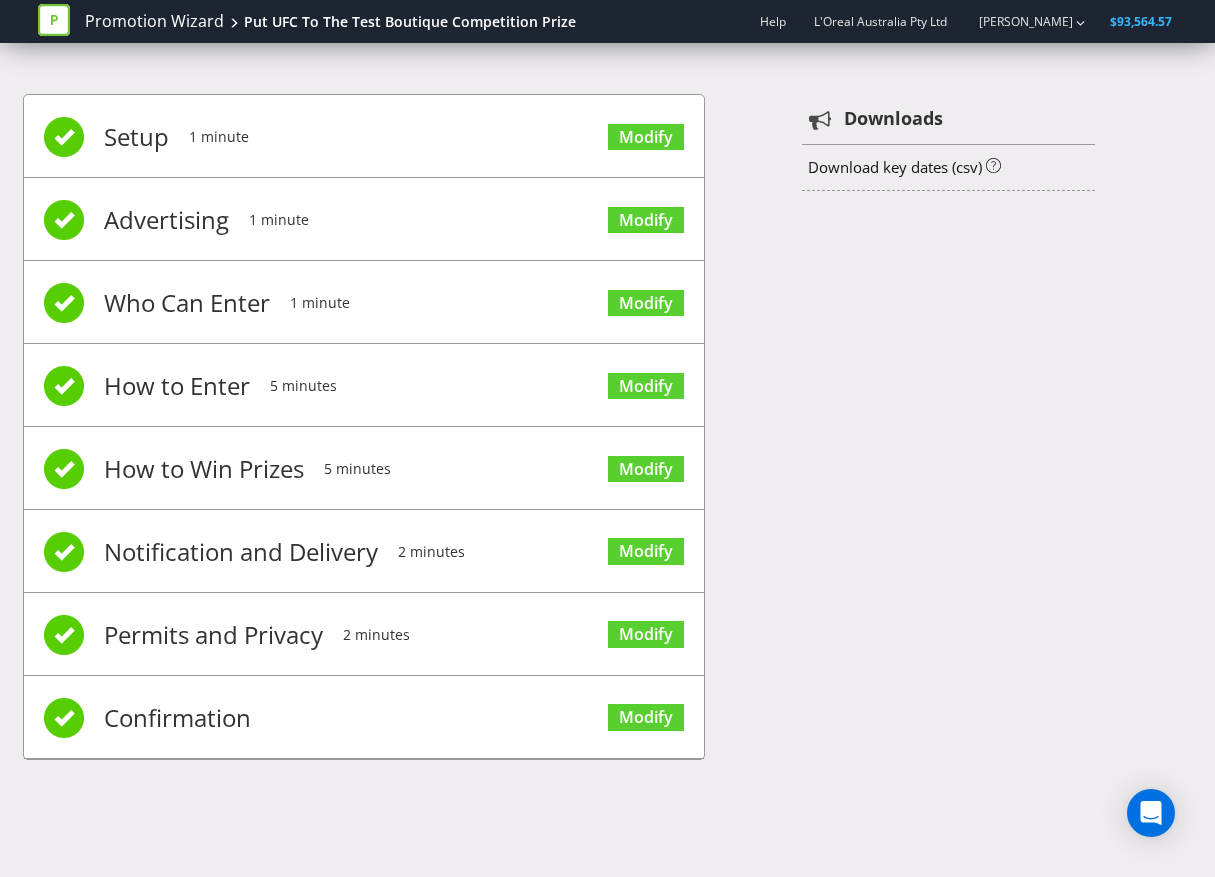 drag, startPoint x: 891, startPoint y: 416, endPoint x: 905, endPoint y: 388, distance: 31.304953 